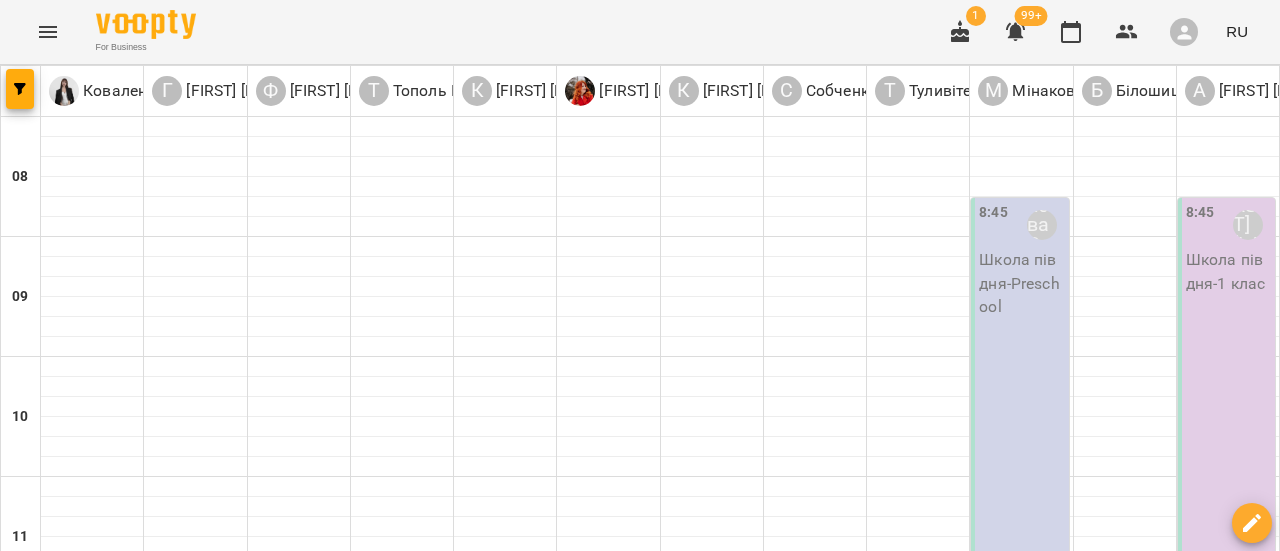 scroll, scrollTop: 0, scrollLeft: 0, axis: both 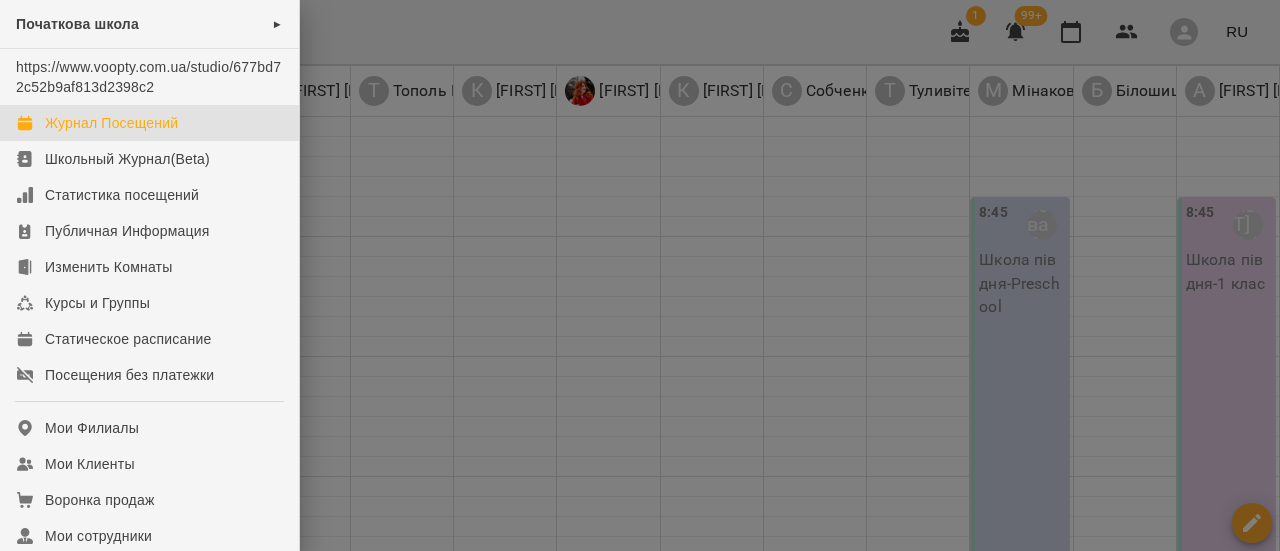 click on "Журнал Посещений" at bounding box center [149, 123] 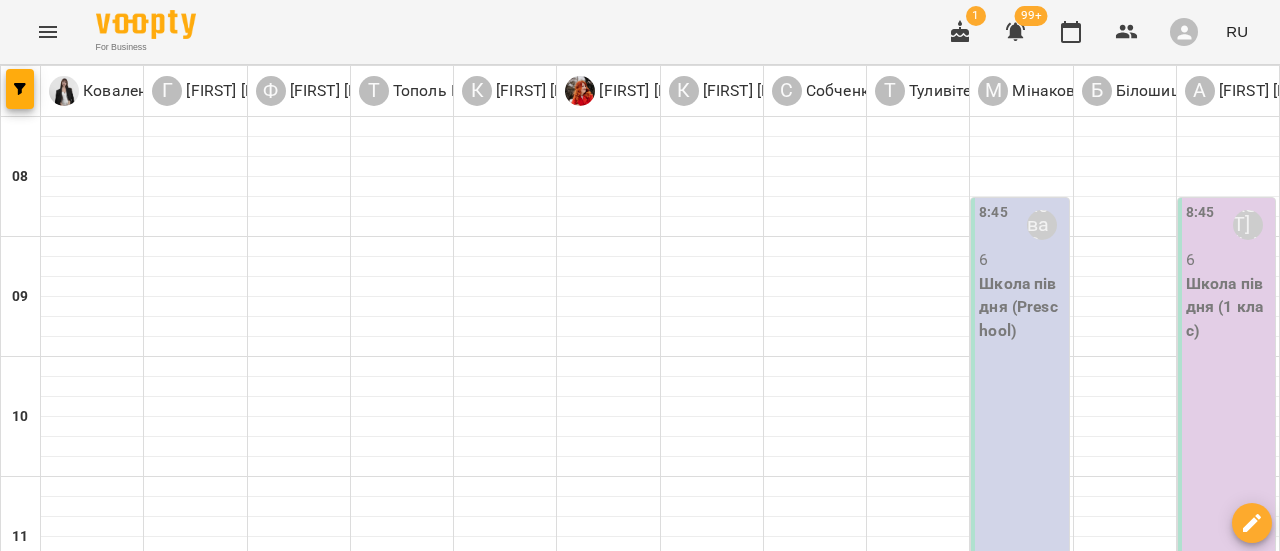 click on "вт" at bounding box center (243, 1583) 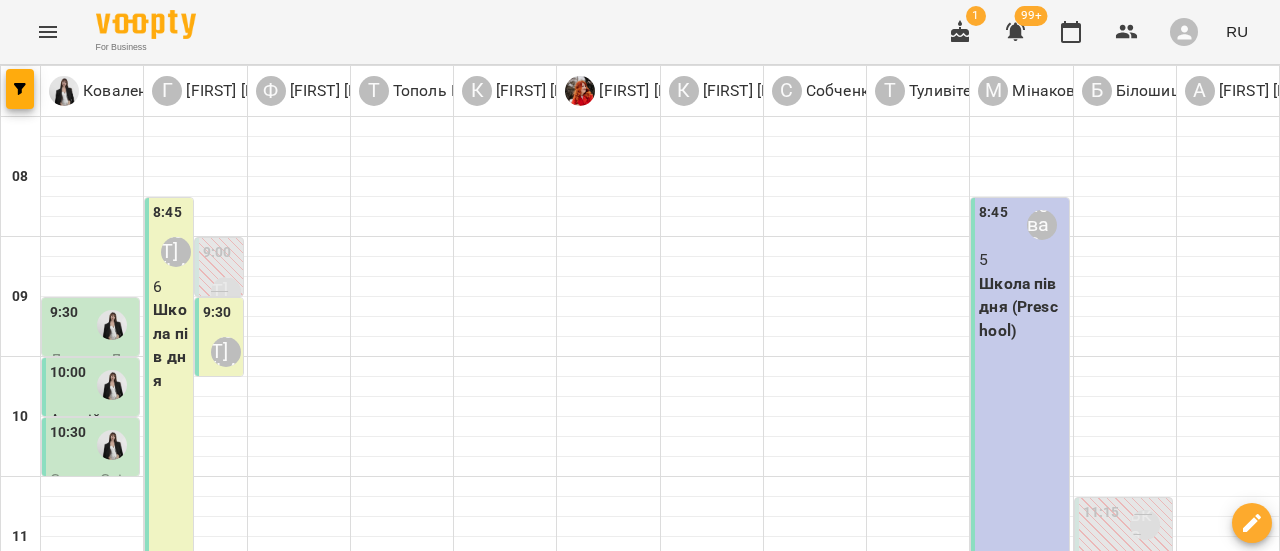 scroll, scrollTop: 0, scrollLeft: 0, axis: both 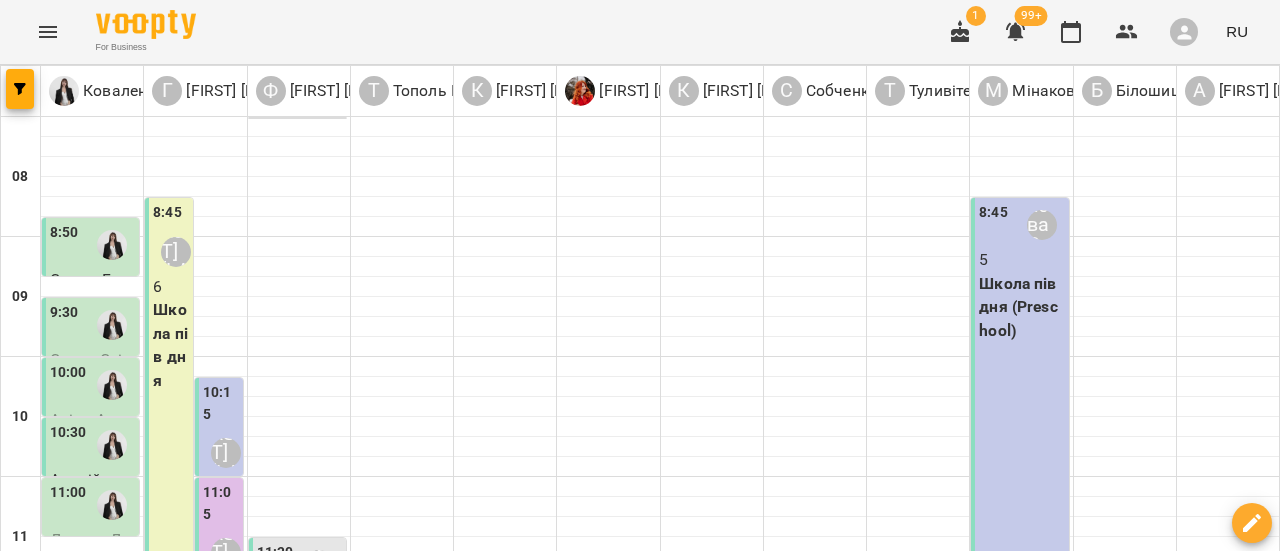 click on "Ляшенко Данило" at bounding box center [1021, 871] 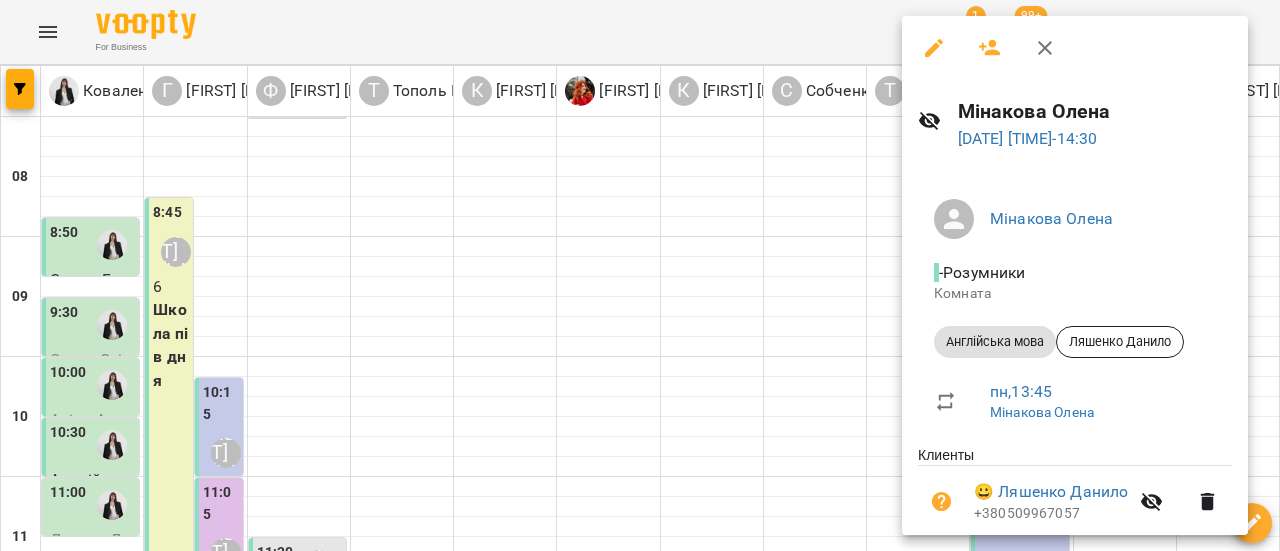 click at bounding box center (640, 275) 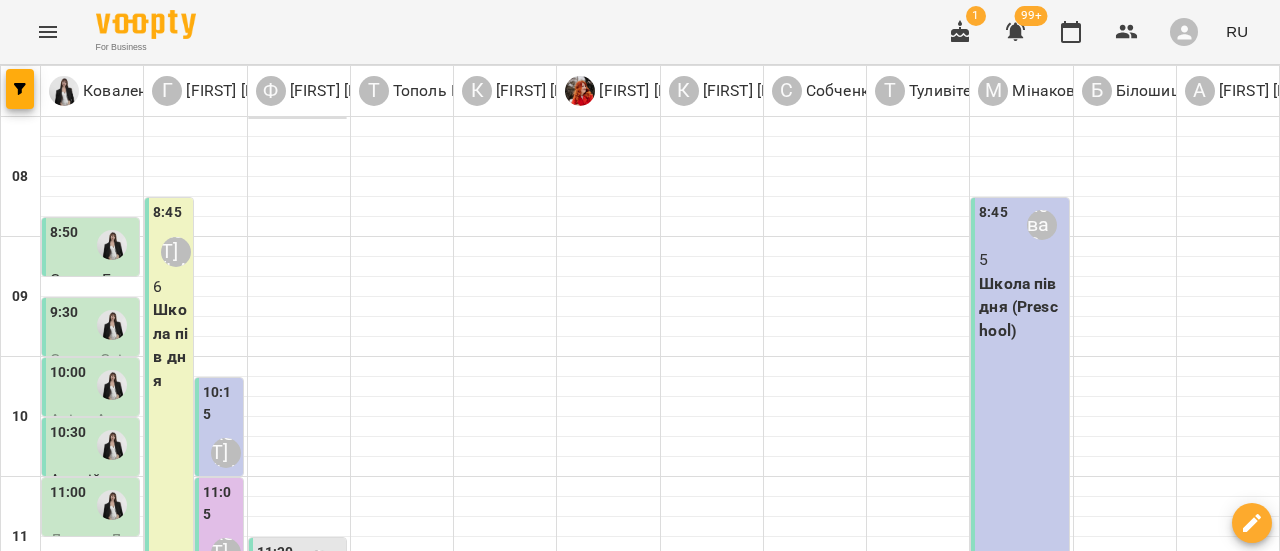 scroll, scrollTop: 738, scrollLeft: 0, axis: vertical 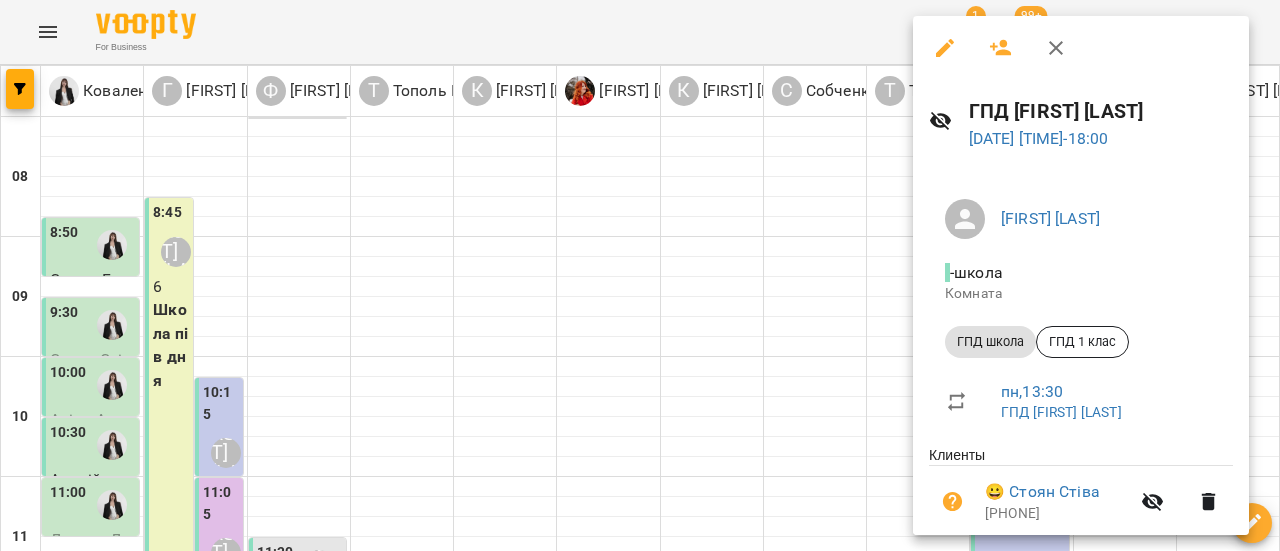 click at bounding box center [640, 275] 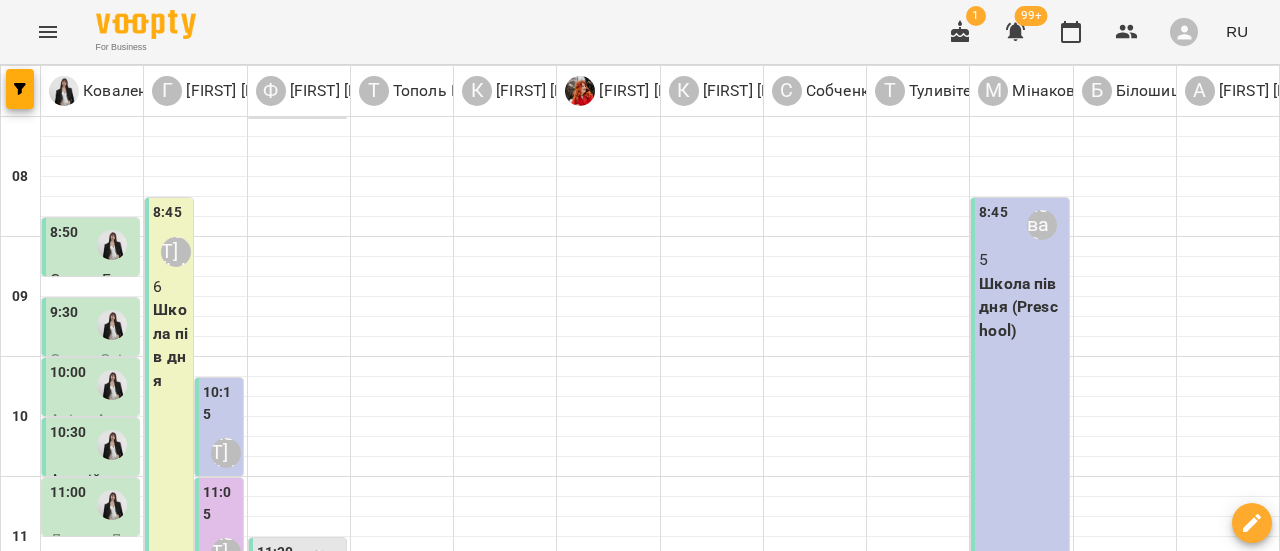 scroll, scrollTop: 400, scrollLeft: 0, axis: vertical 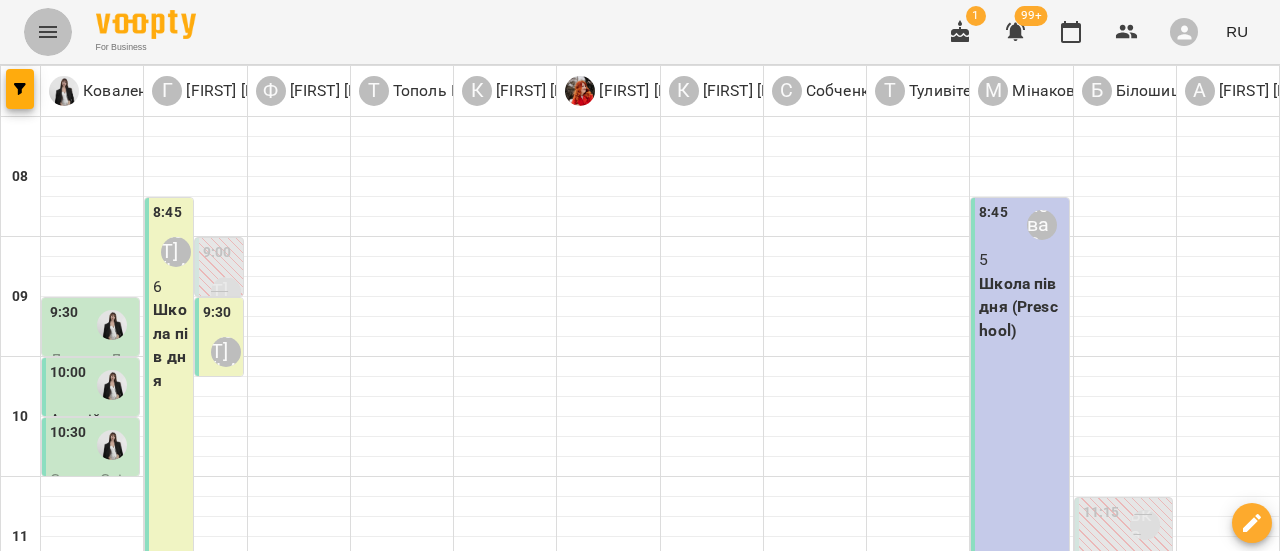 click 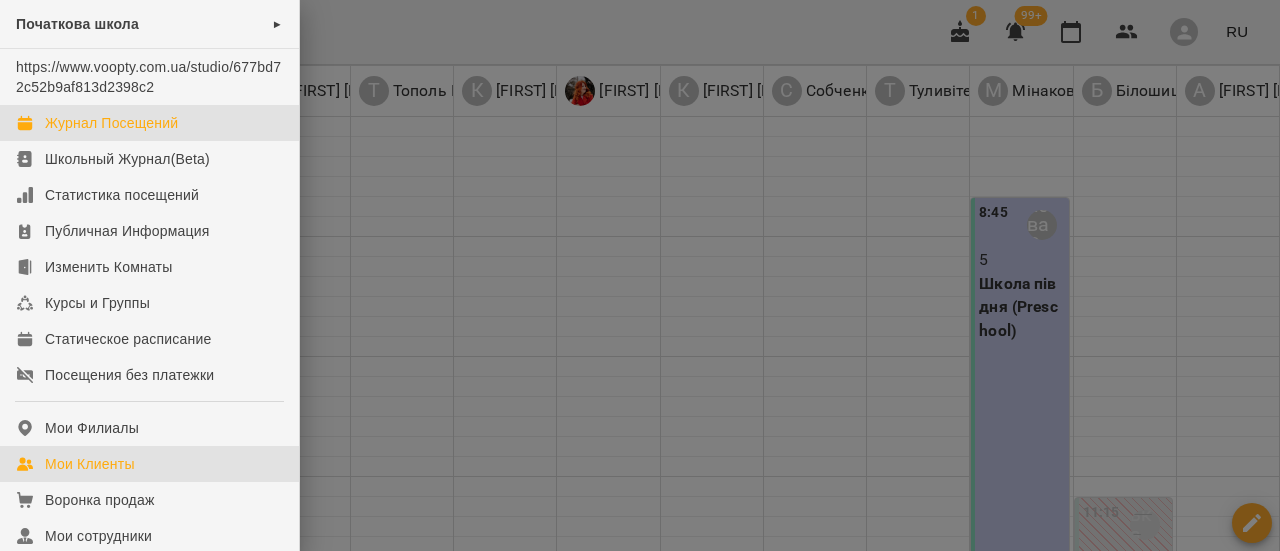 click on "Мои Клиенты" at bounding box center (149, 464) 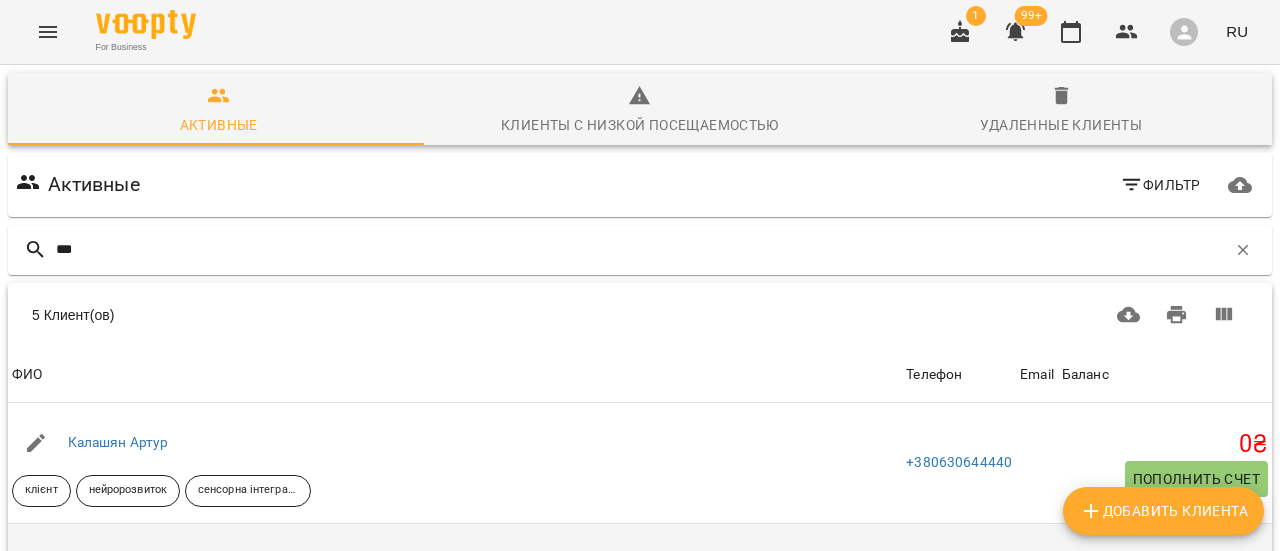 scroll, scrollTop: 300, scrollLeft: 0, axis: vertical 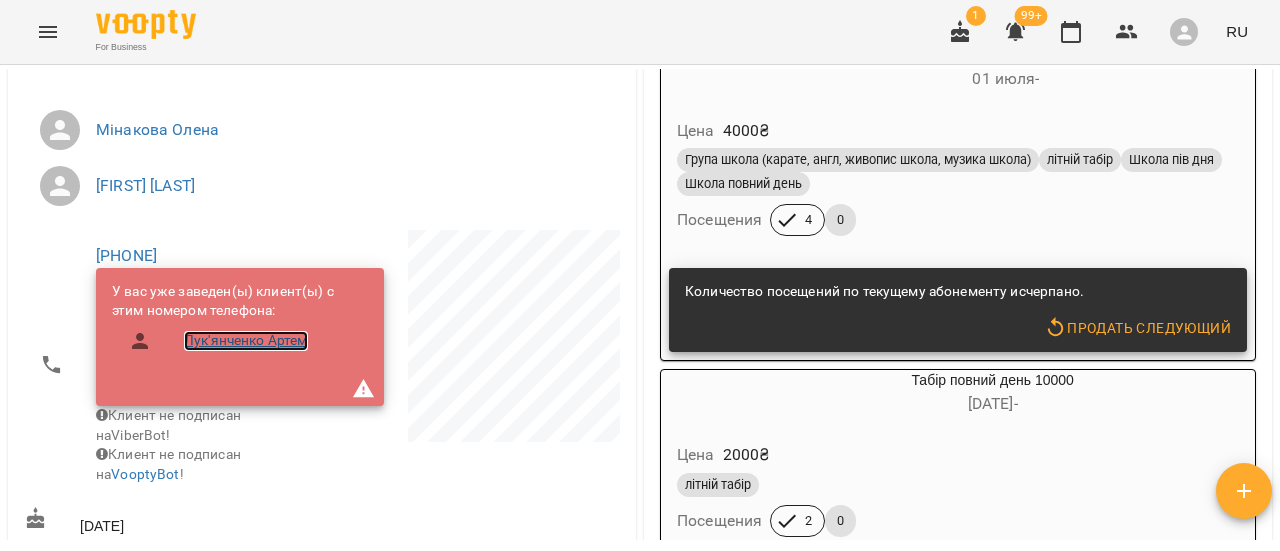 click on "Лук'янченко Артем" at bounding box center [246, 341] 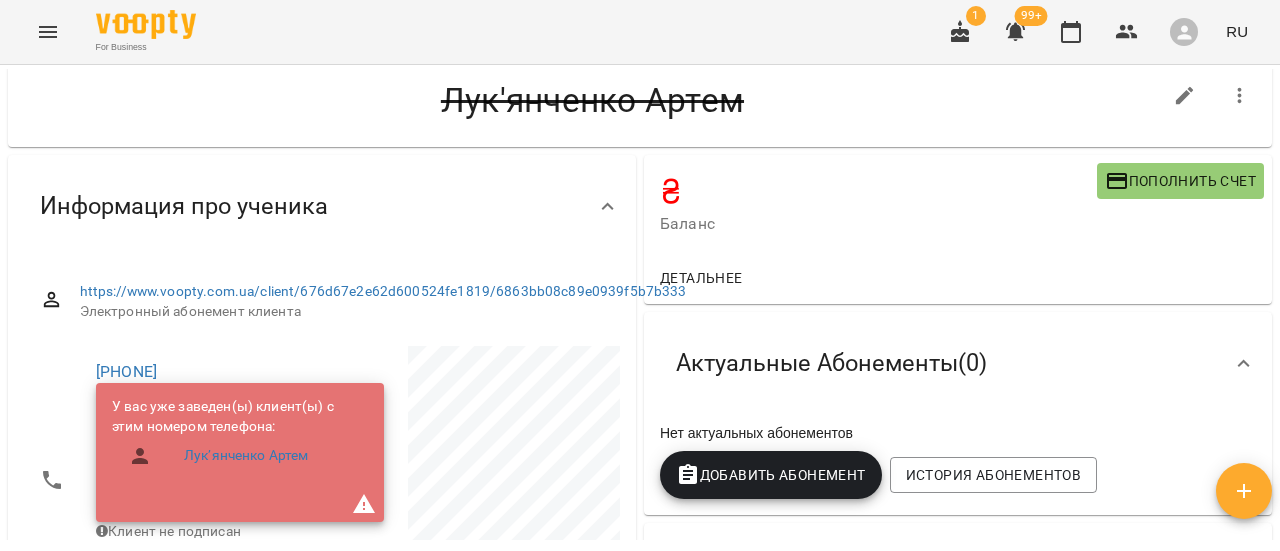 scroll, scrollTop: 0, scrollLeft: 0, axis: both 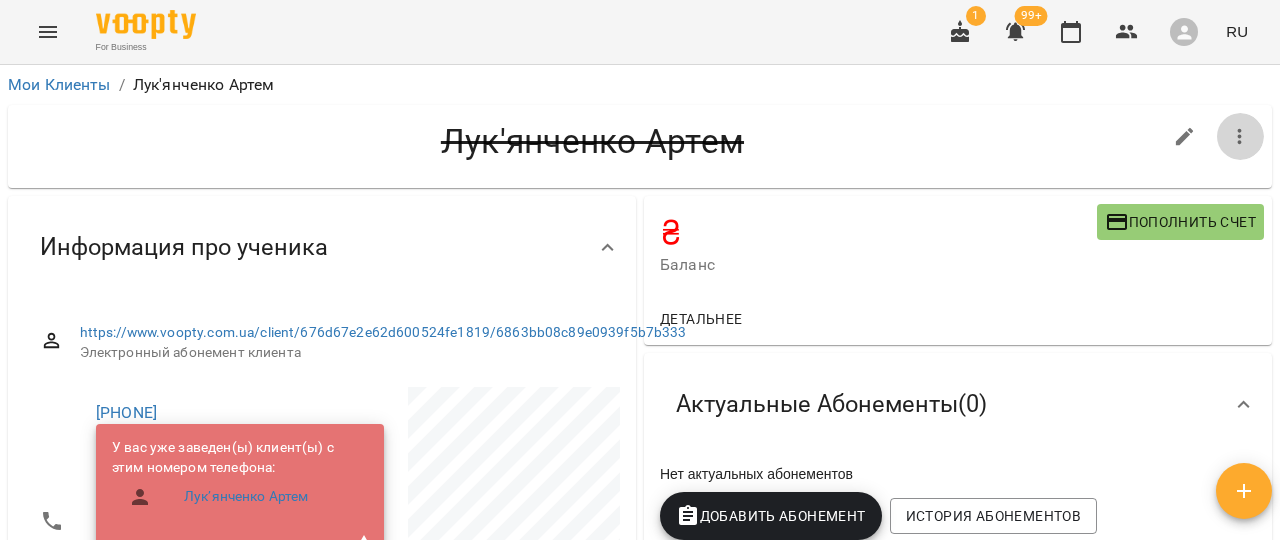 click 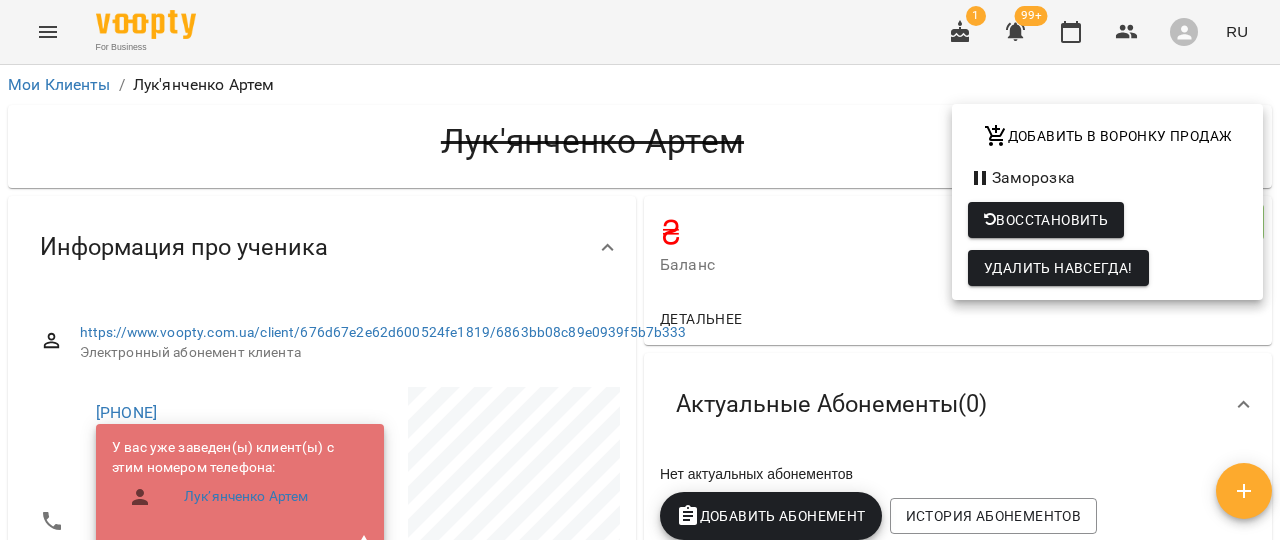 click at bounding box center [640, 275] 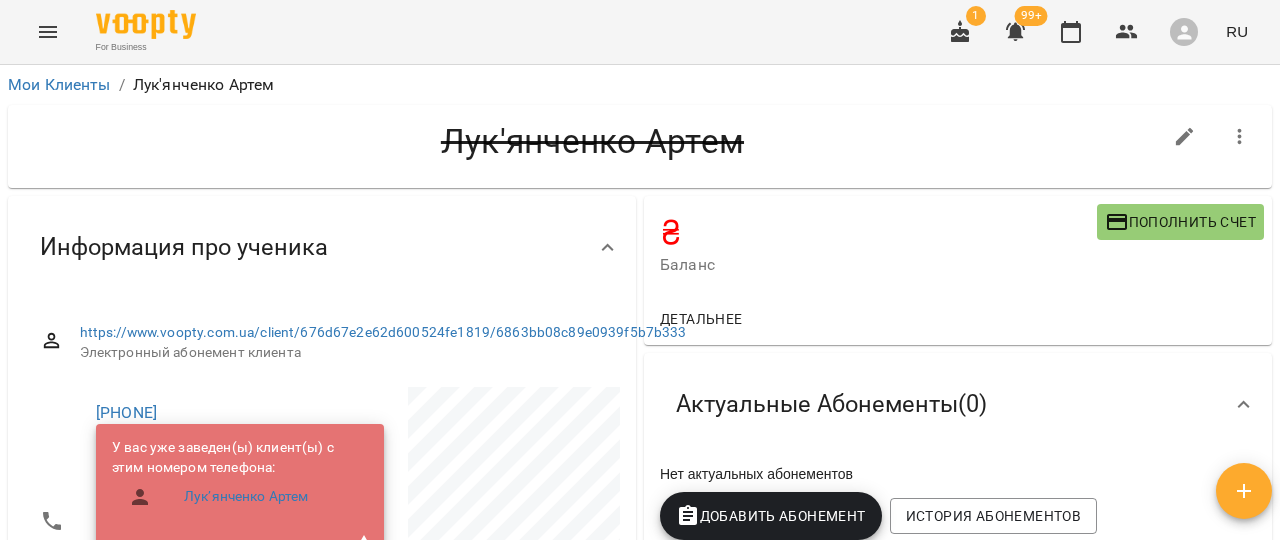 click 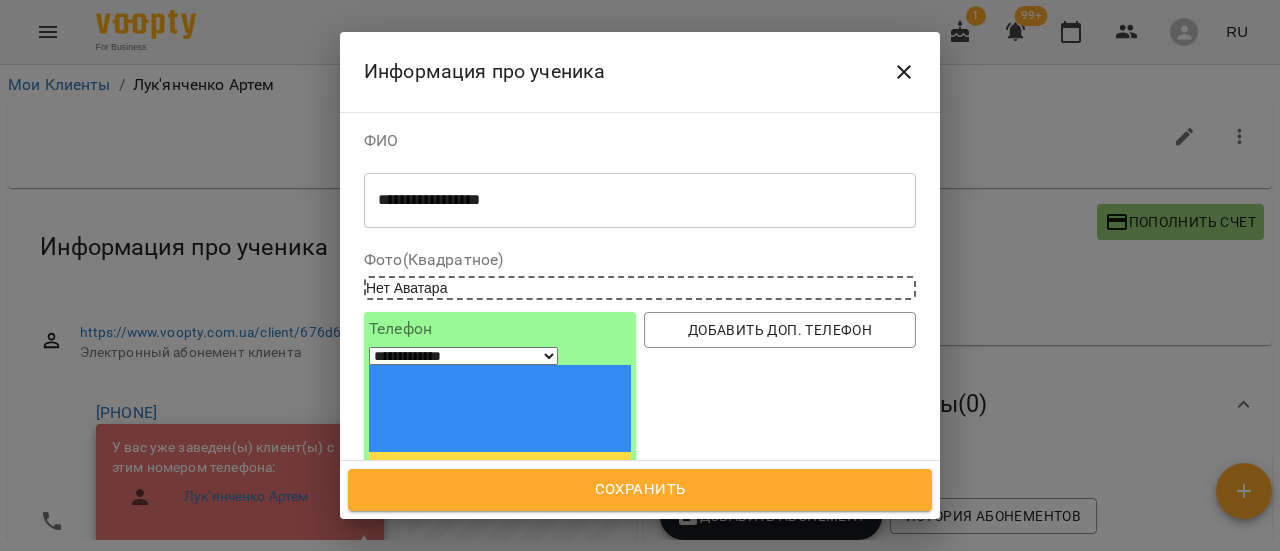 drag, startPoint x: 557, startPoint y: 366, endPoint x: 402, endPoint y: 385, distance: 156.16017 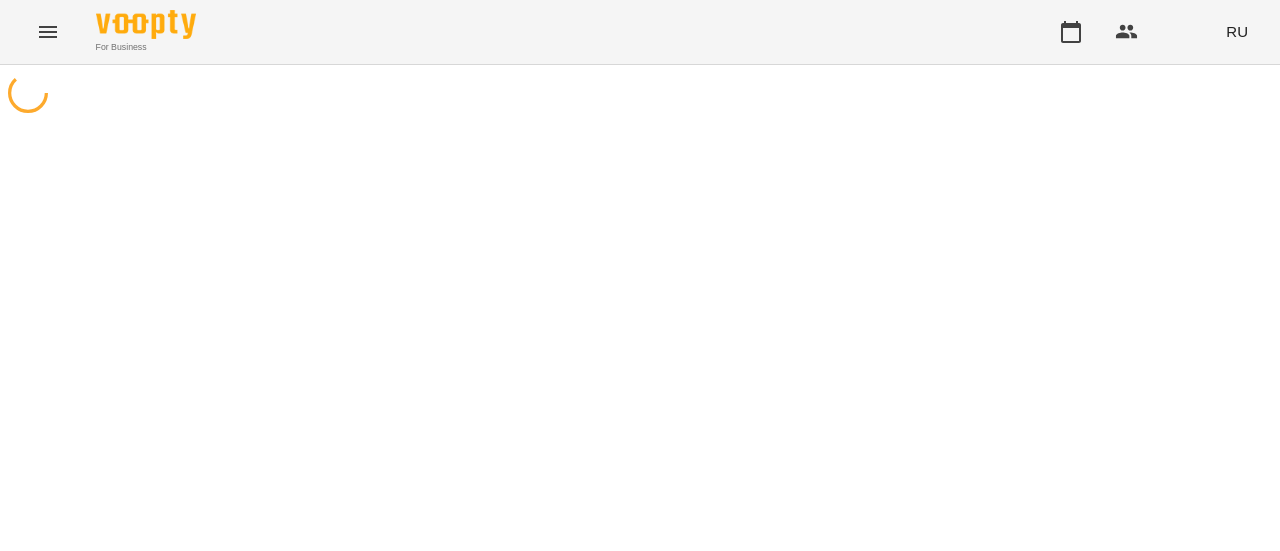 scroll, scrollTop: 0, scrollLeft: 0, axis: both 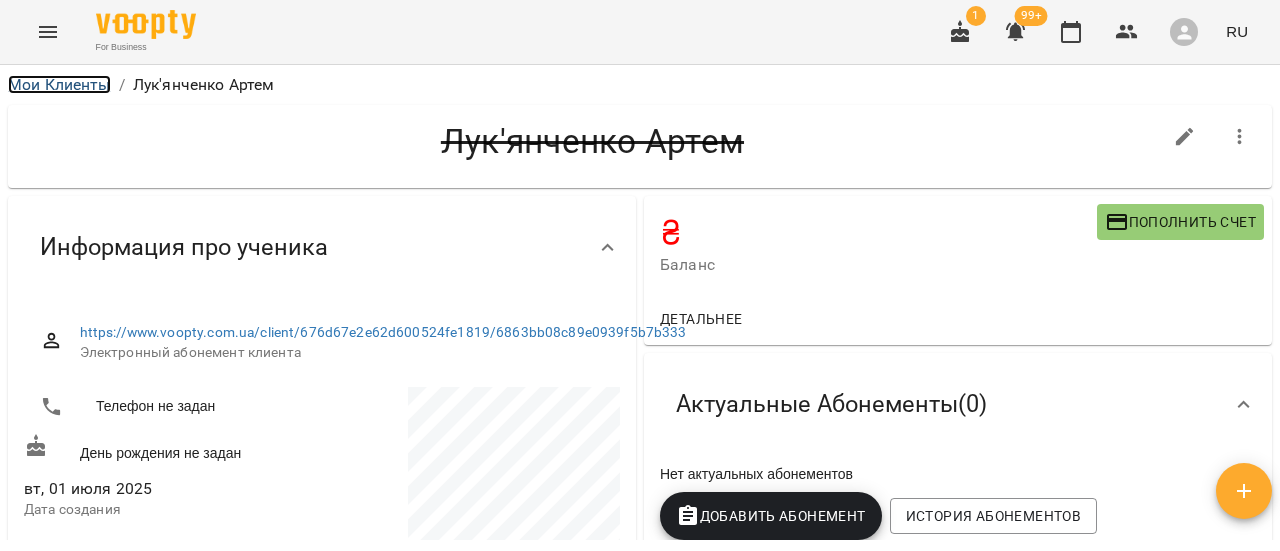 click on "Мои Клиенты" at bounding box center [59, 84] 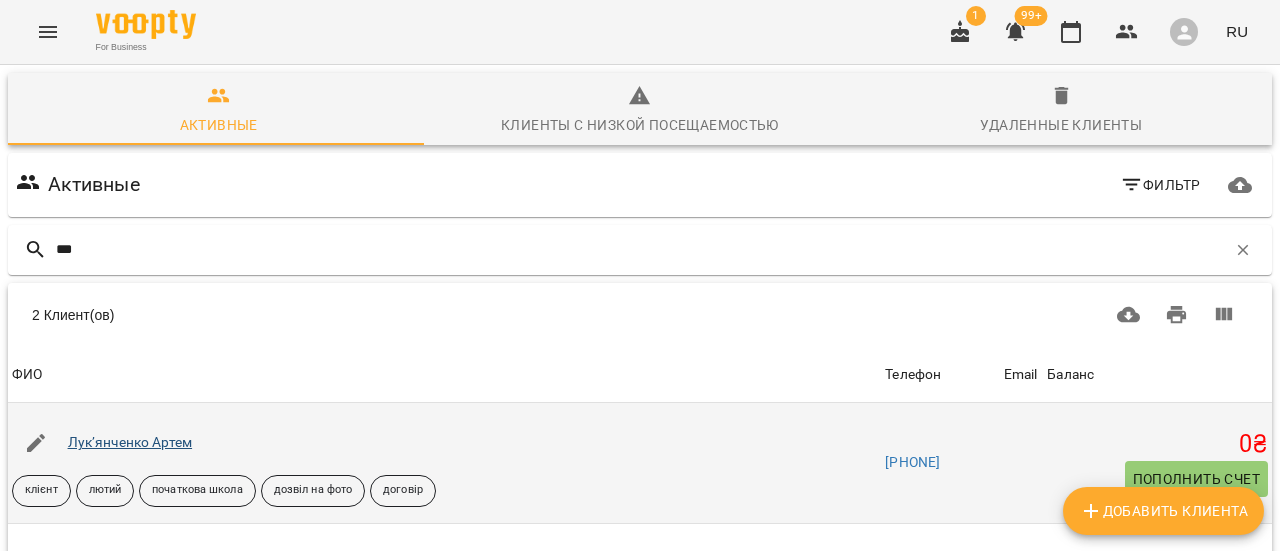 type on "***" 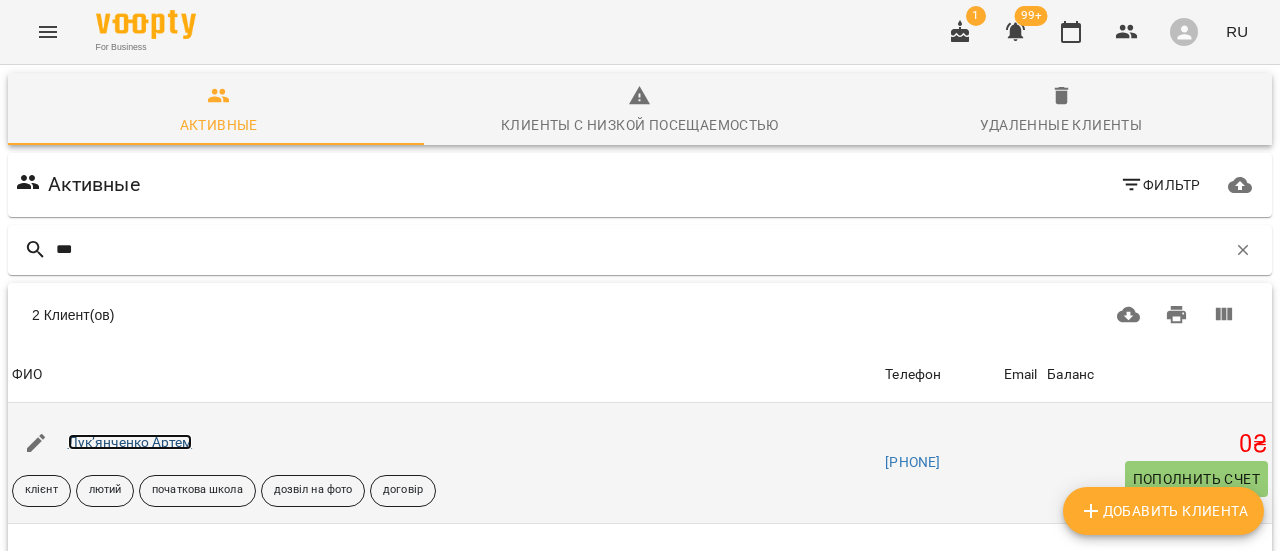 click on "Лук’янченко Артем" at bounding box center [130, 442] 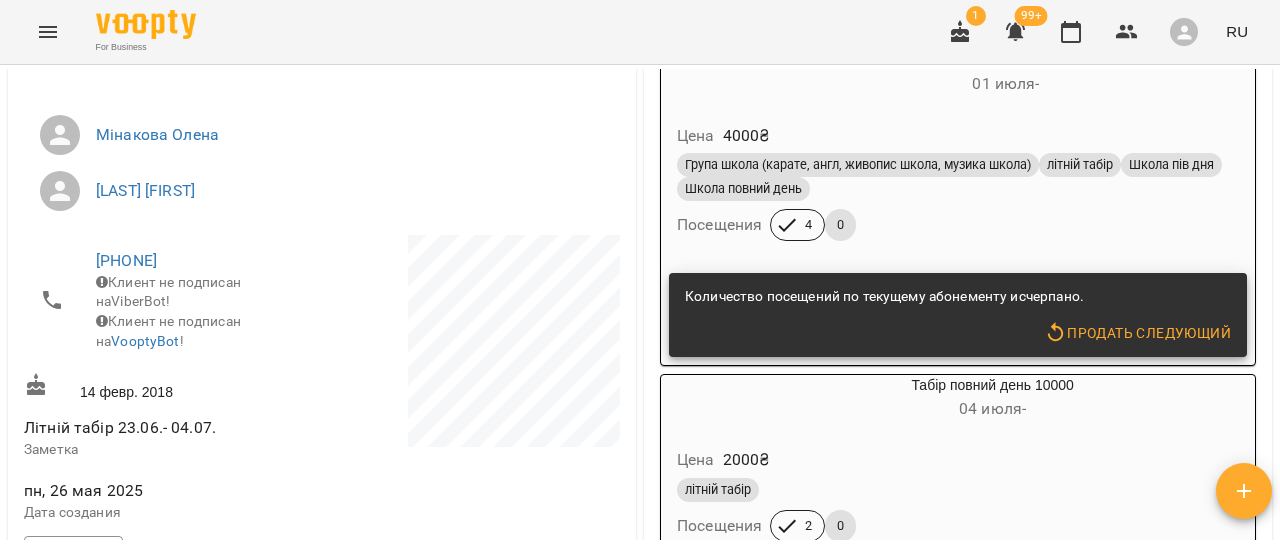 scroll, scrollTop: 200, scrollLeft: 0, axis: vertical 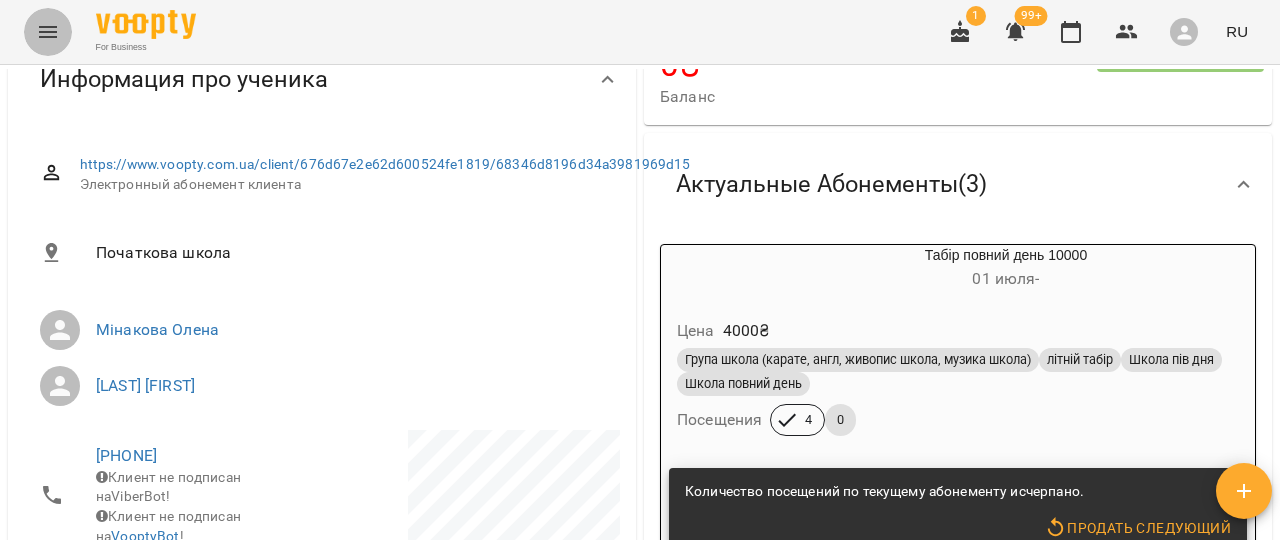 click at bounding box center [48, 32] 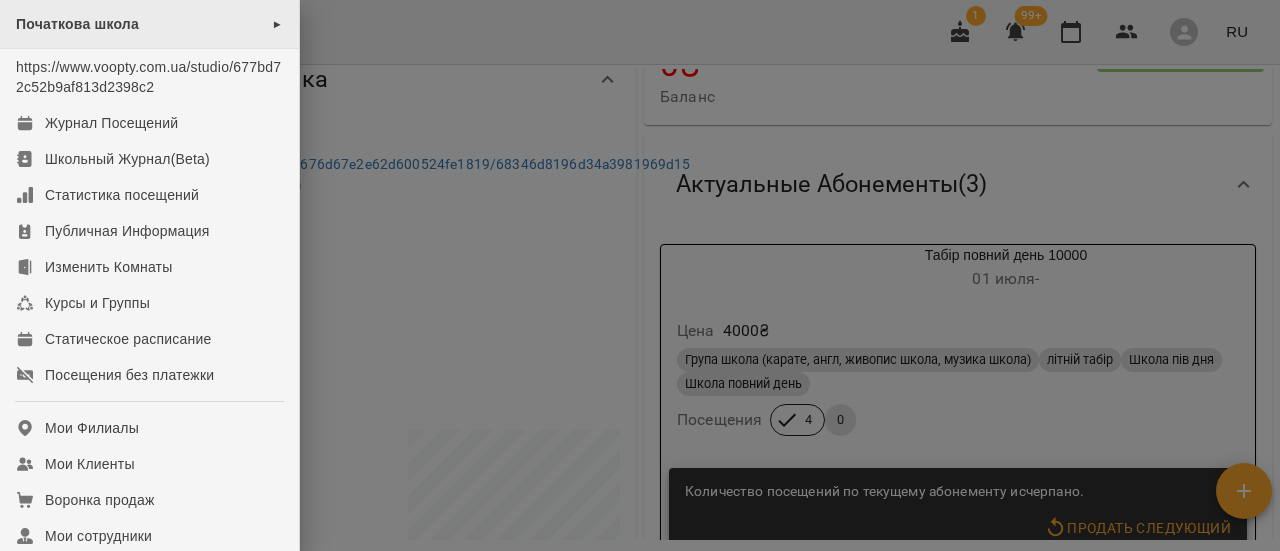 click on "►" at bounding box center [277, 24] 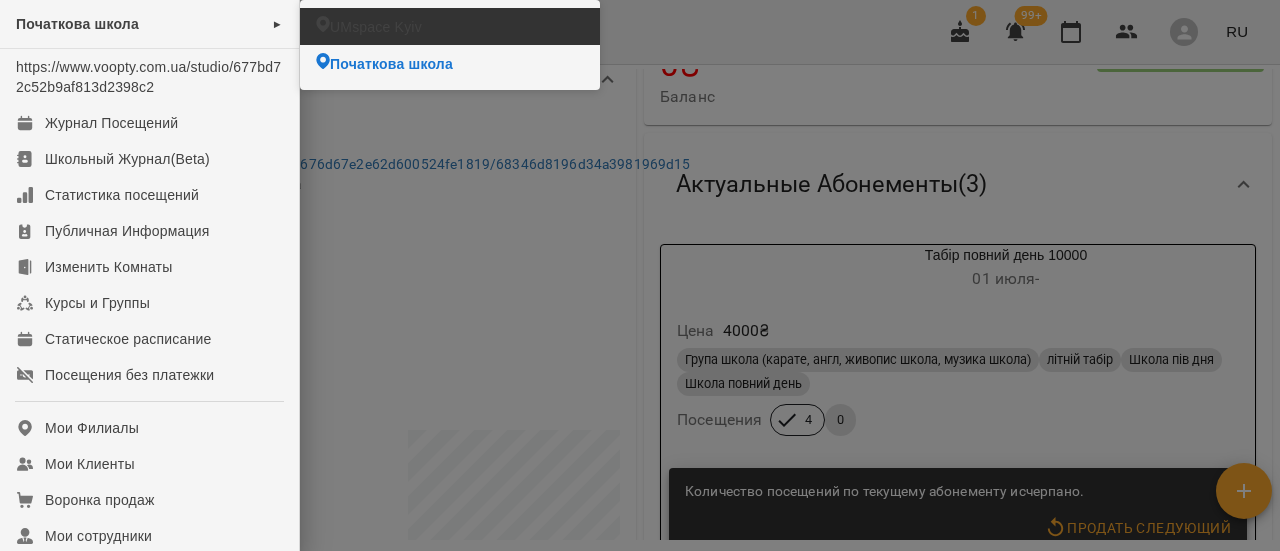 click on "UMspace Kyiv" at bounding box center [376, 27] 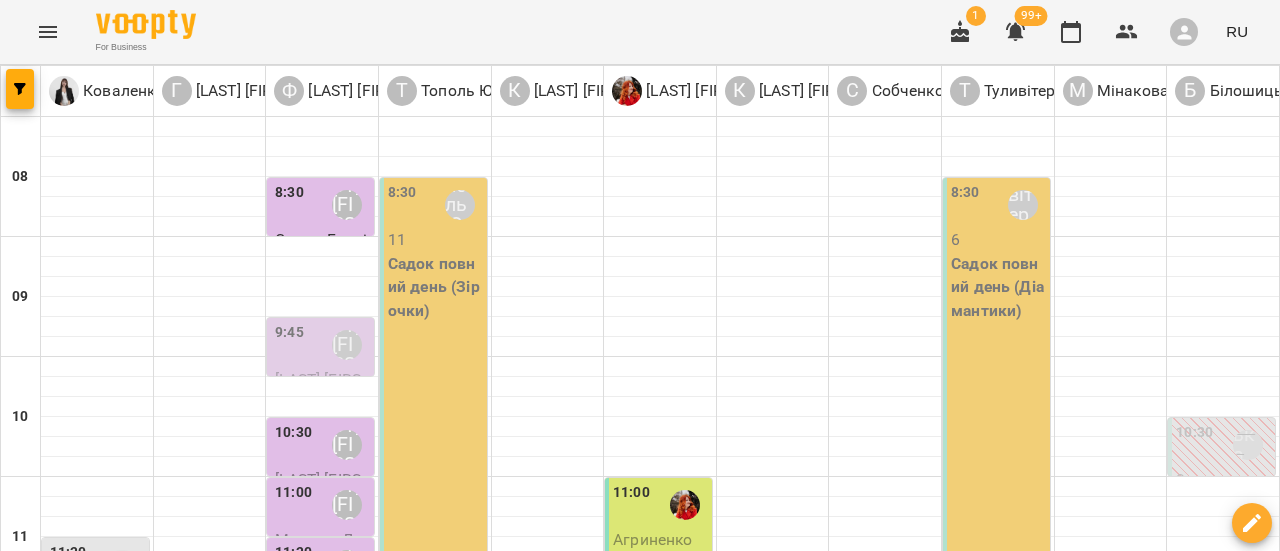 click 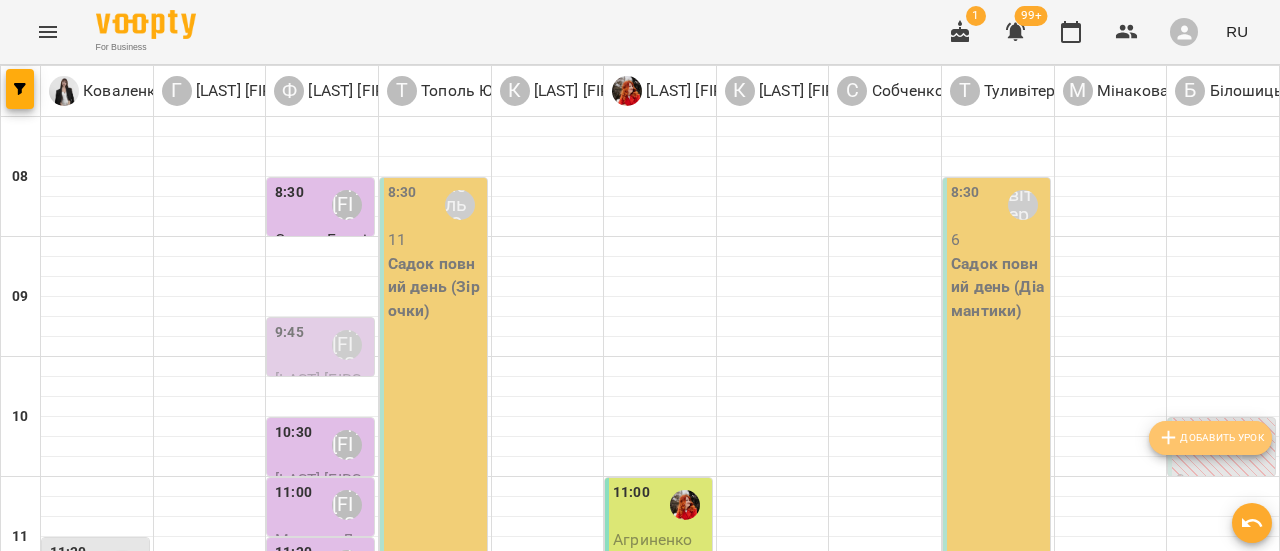 click on "Добавить урок" at bounding box center [1210, 438] 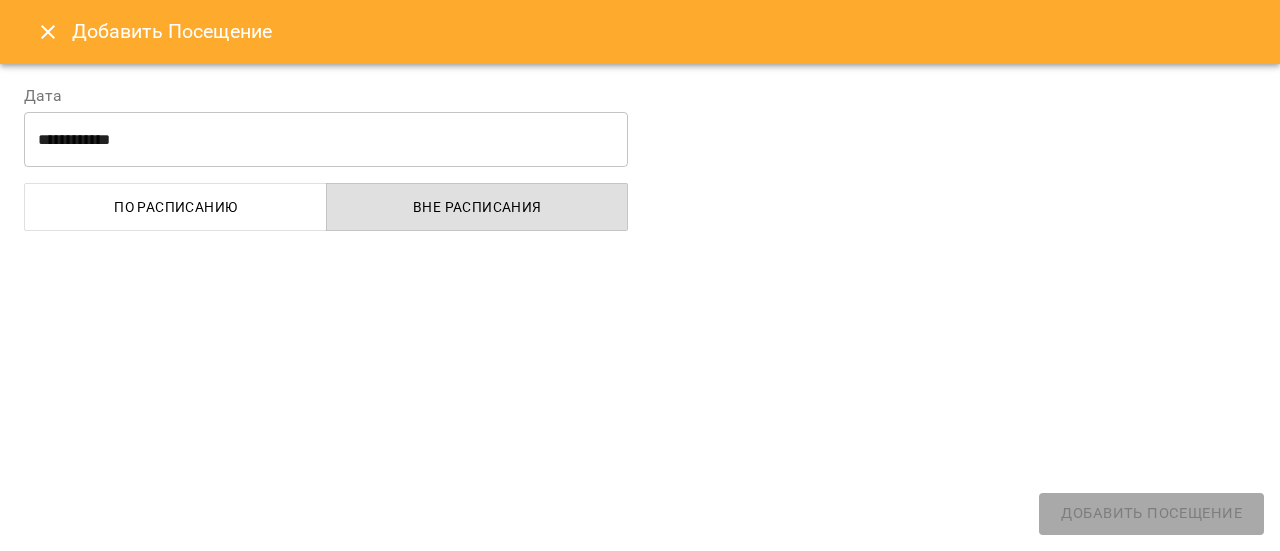 select 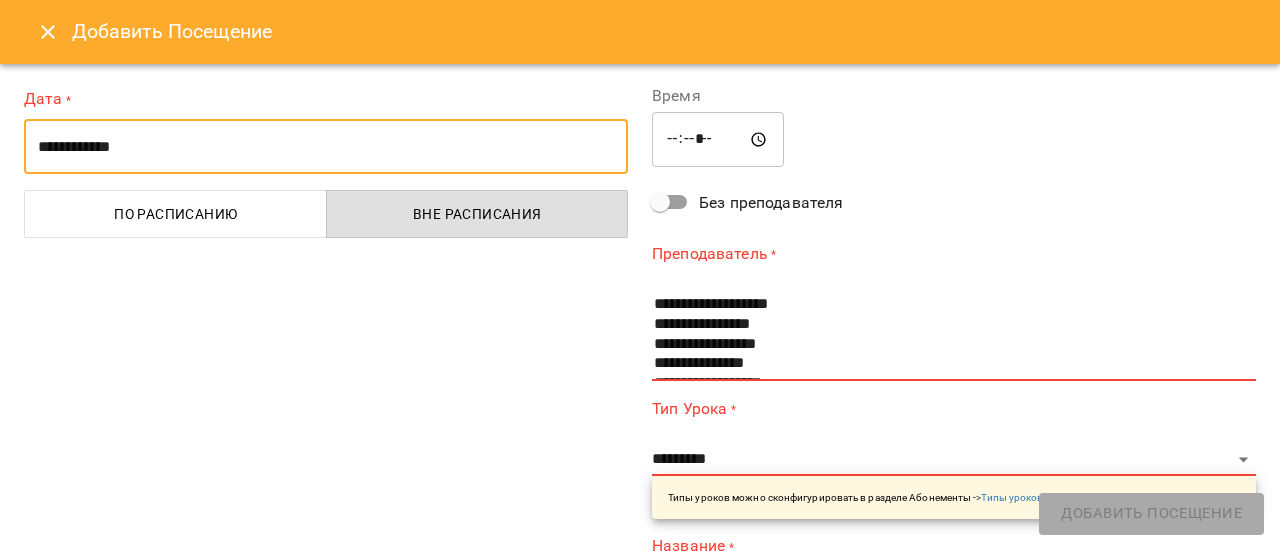 click on "**********" at bounding box center [326, 147] 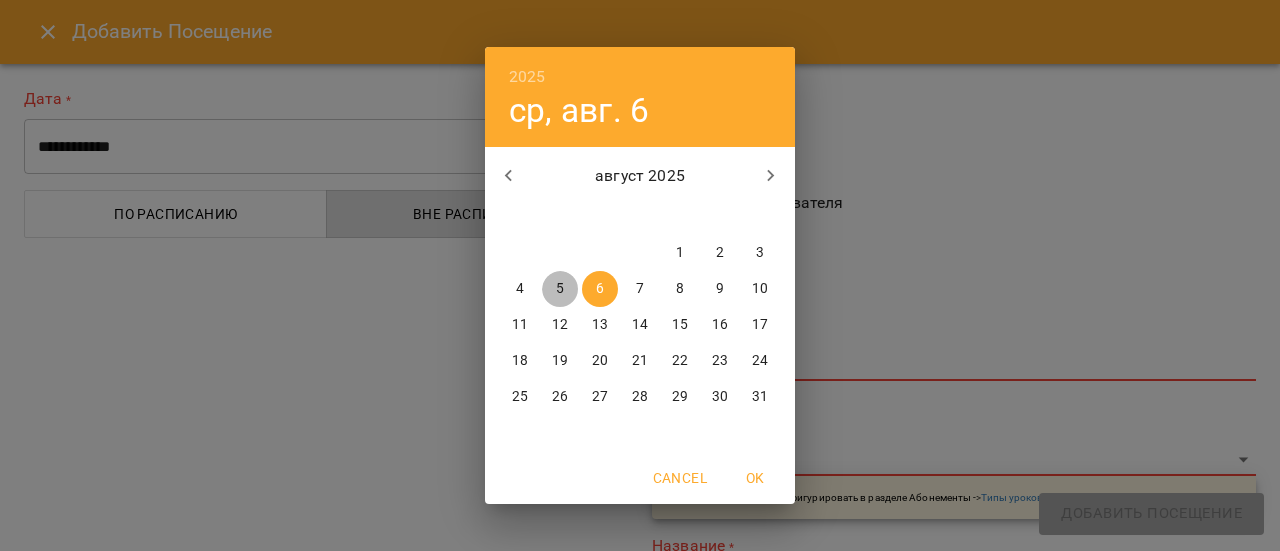 drag, startPoint x: 569, startPoint y: 289, endPoint x: 671, endPoint y: 246, distance: 110.69327 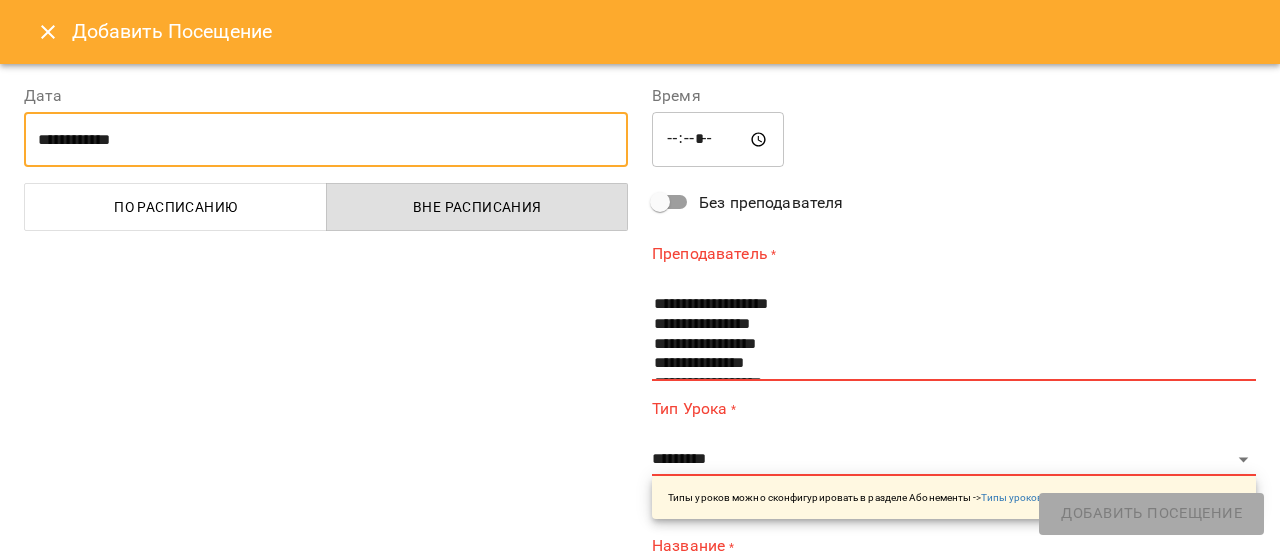 click on "*****" at bounding box center [718, 140] 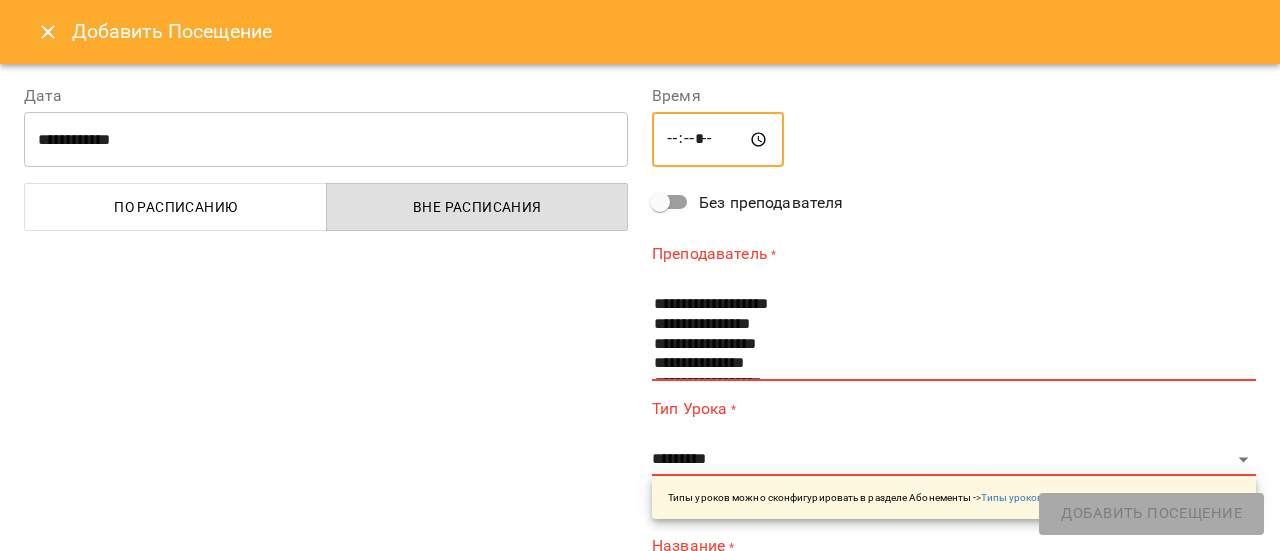 type on "*****" 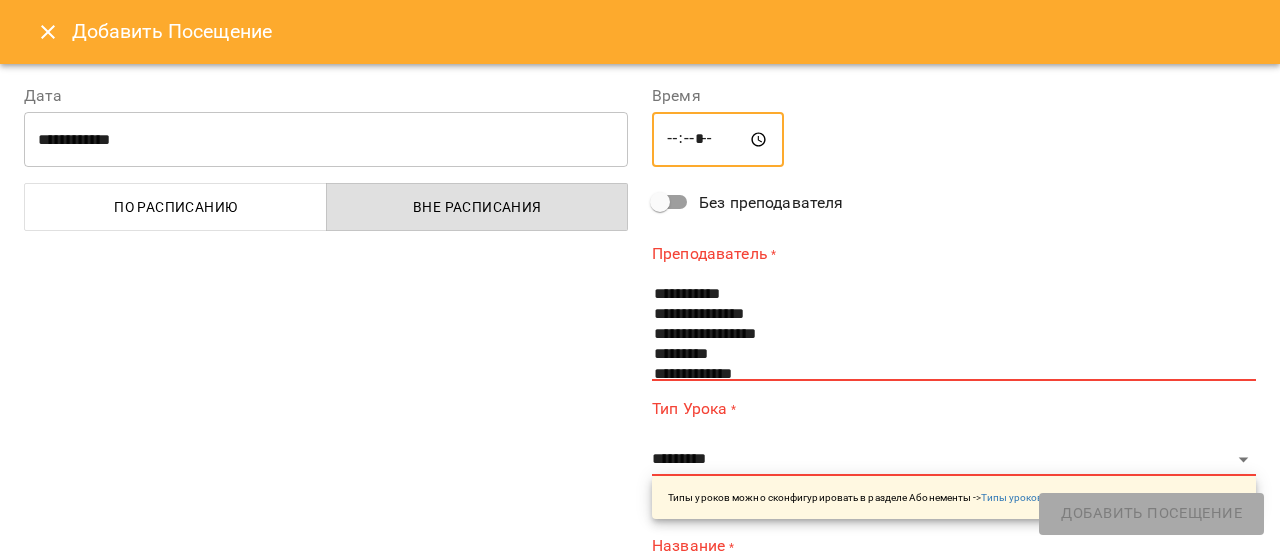 scroll, scrollTop: 238, scrollLeft: 0, axis: vertical 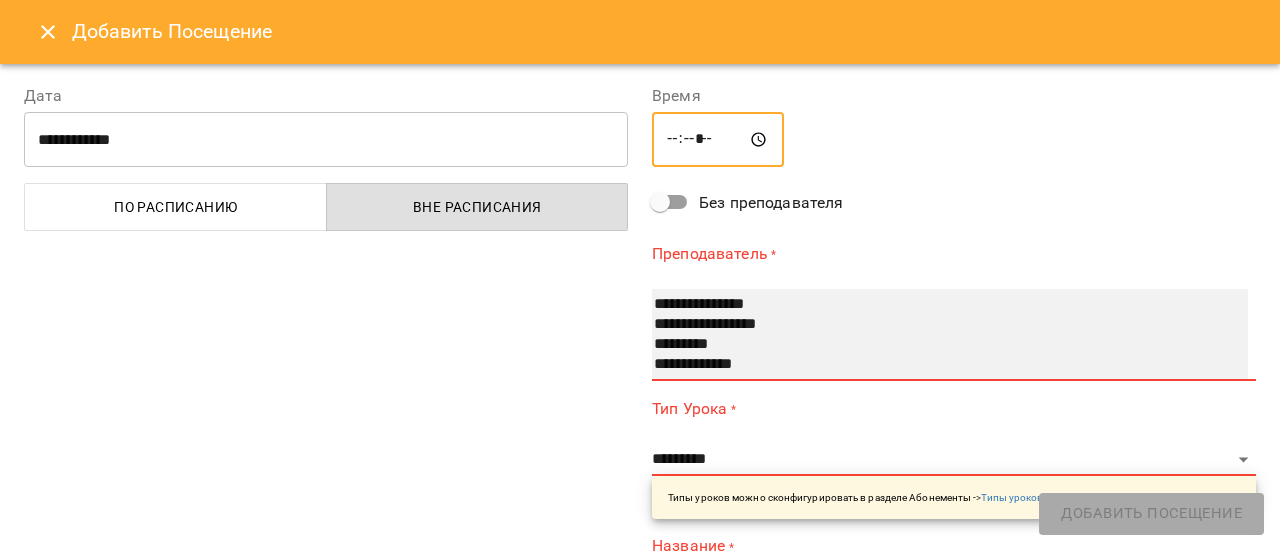 select on "**********" 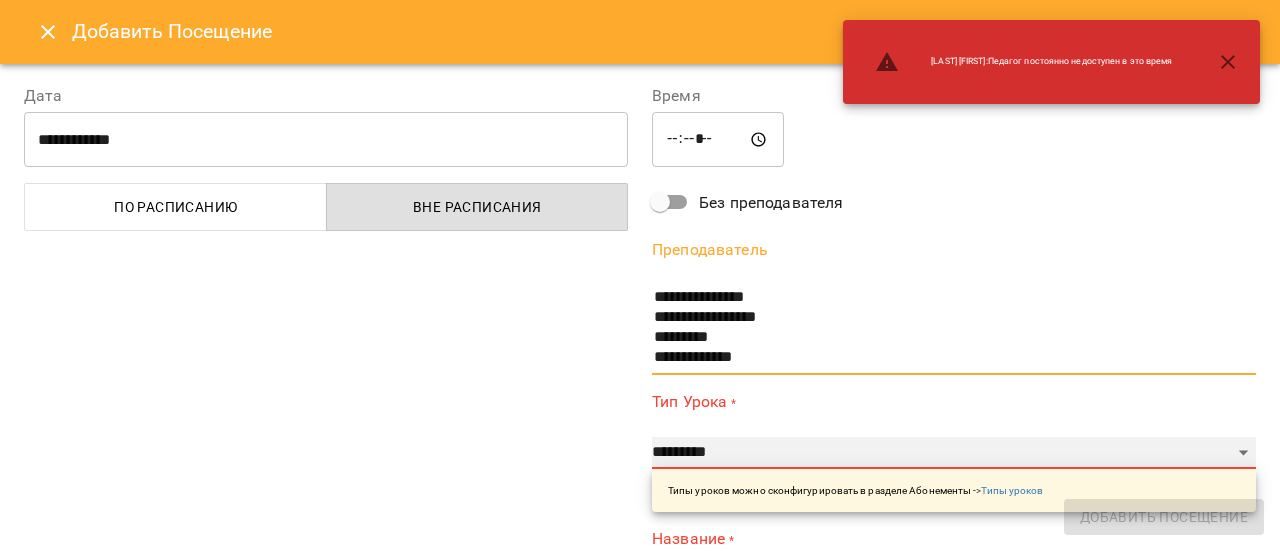 click on "**********" at bounding box center (954, 453) 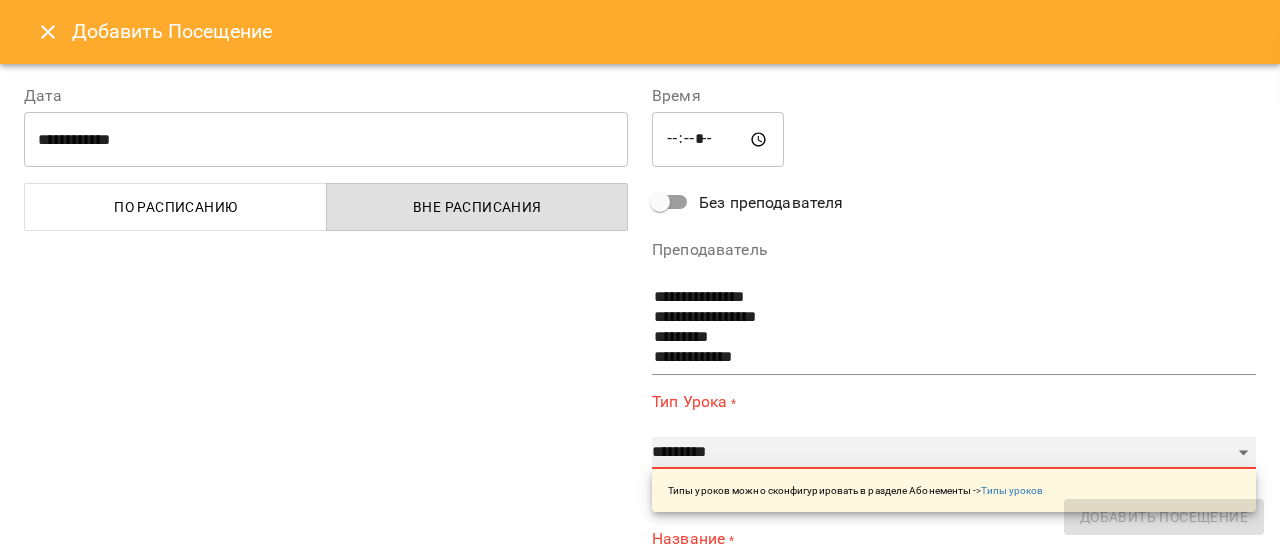 select on "**********" 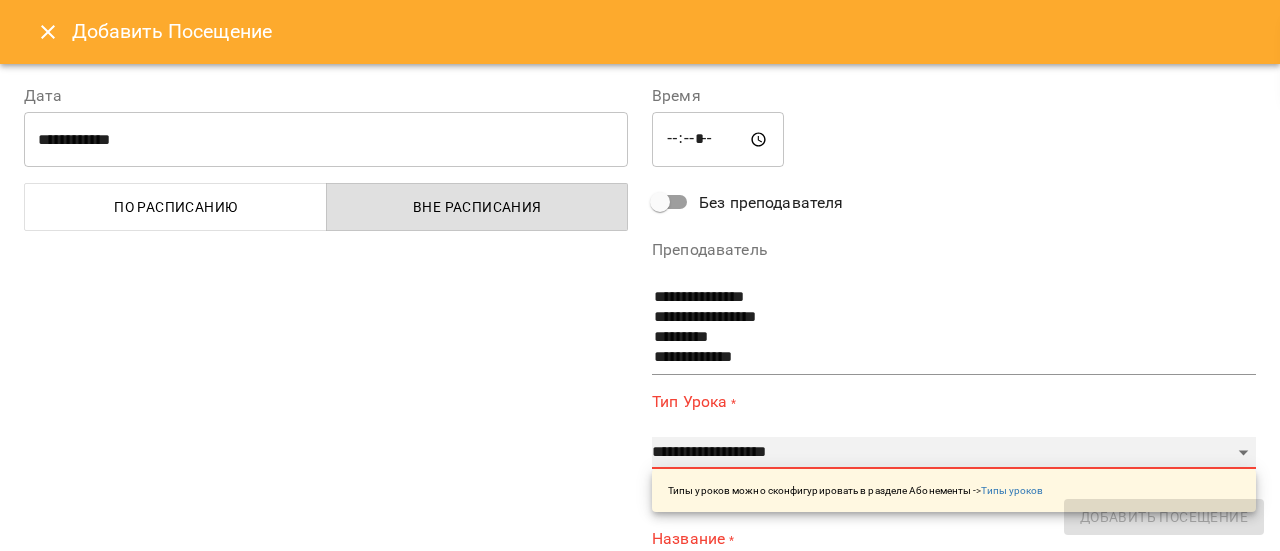 click on "**********" at bounding box center (954, 453) 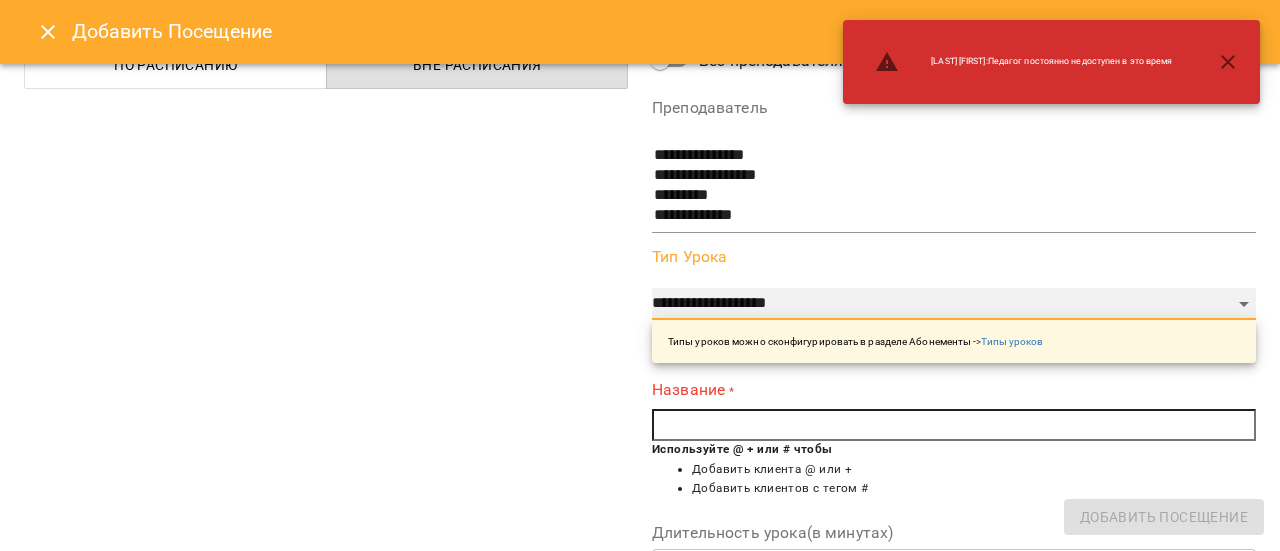 scroll, scrollTop: 200, scrollLeft: 0, axis: vertical 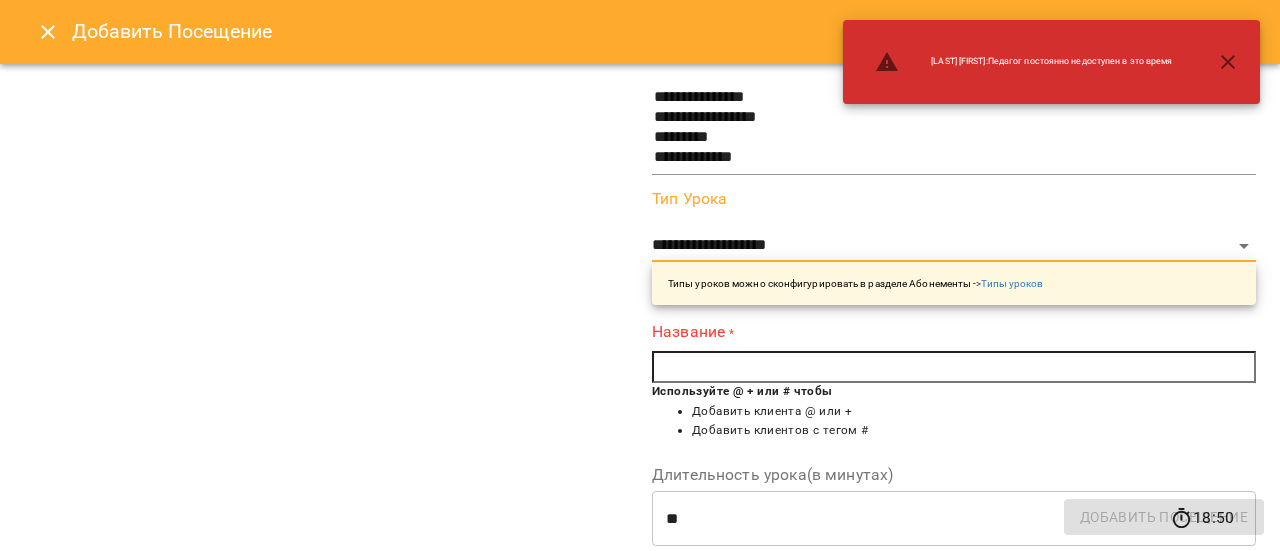 click at bounding box center (954, 367) 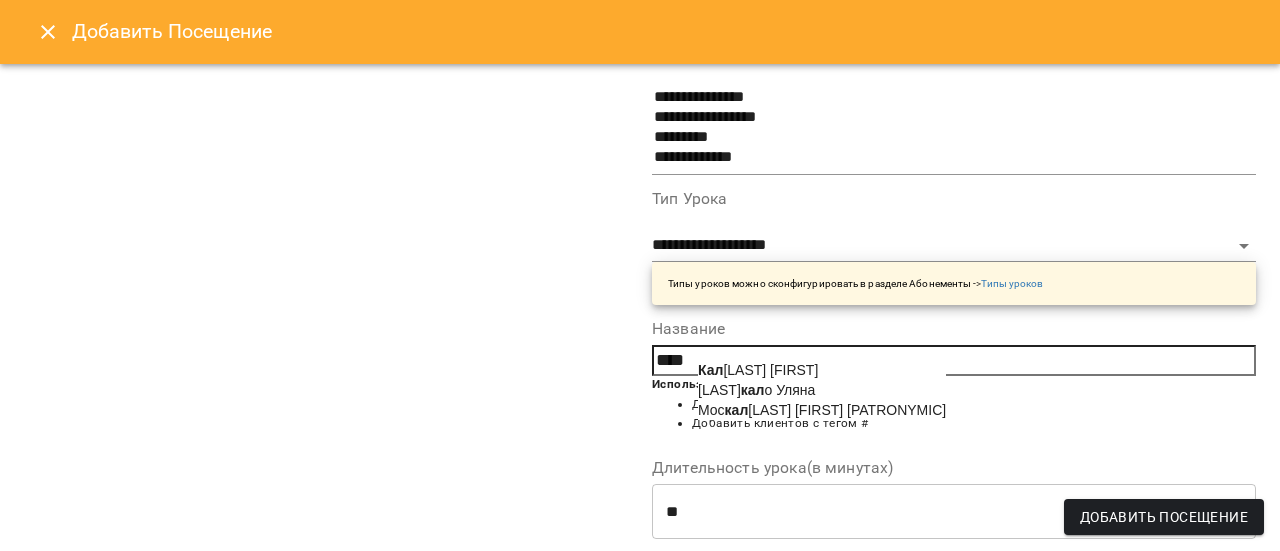 click on "Кал ашян Артур" at bounding box center (822, 370) 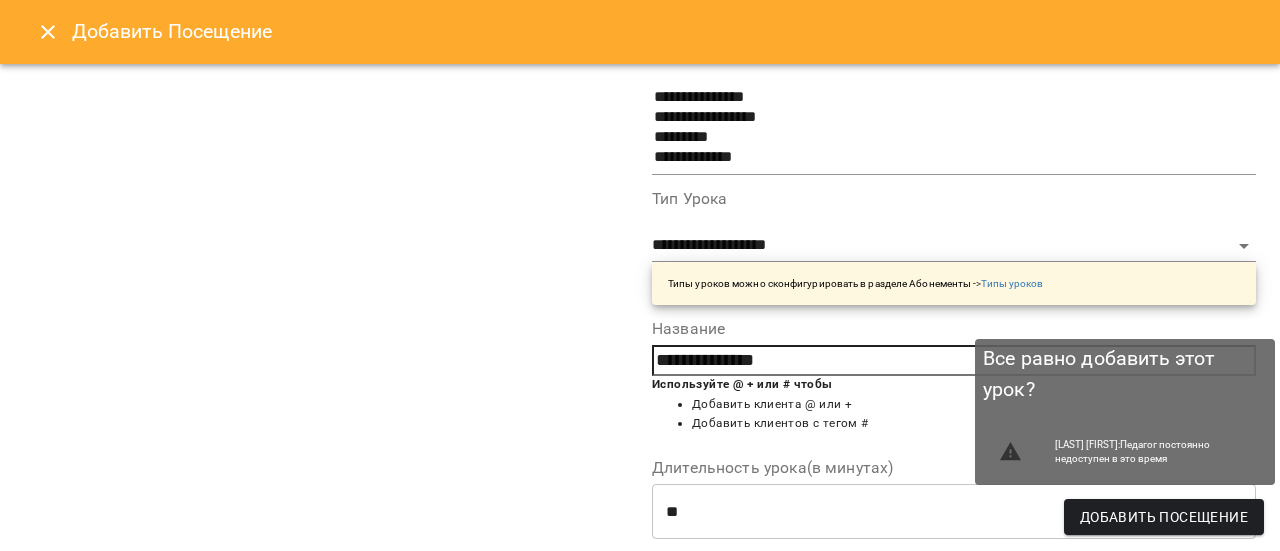click on "Добавить Посещение" at bounding box center (1164, 517) 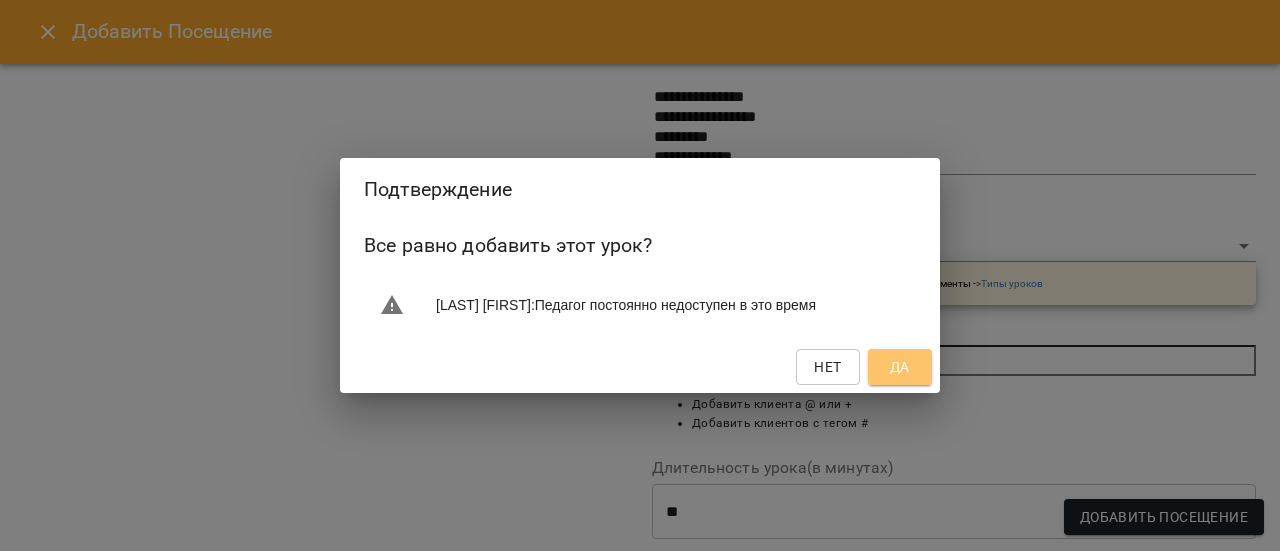 click on "Да" at bounding box center [900, 367] 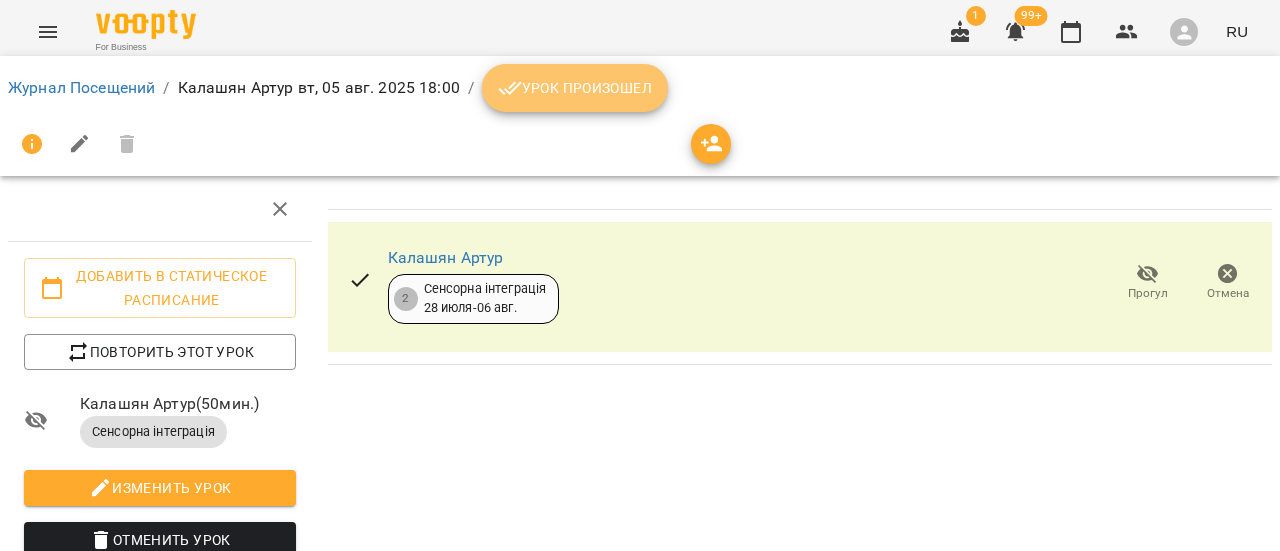 click on "Урок произошел" at bounding box center (575, 88) 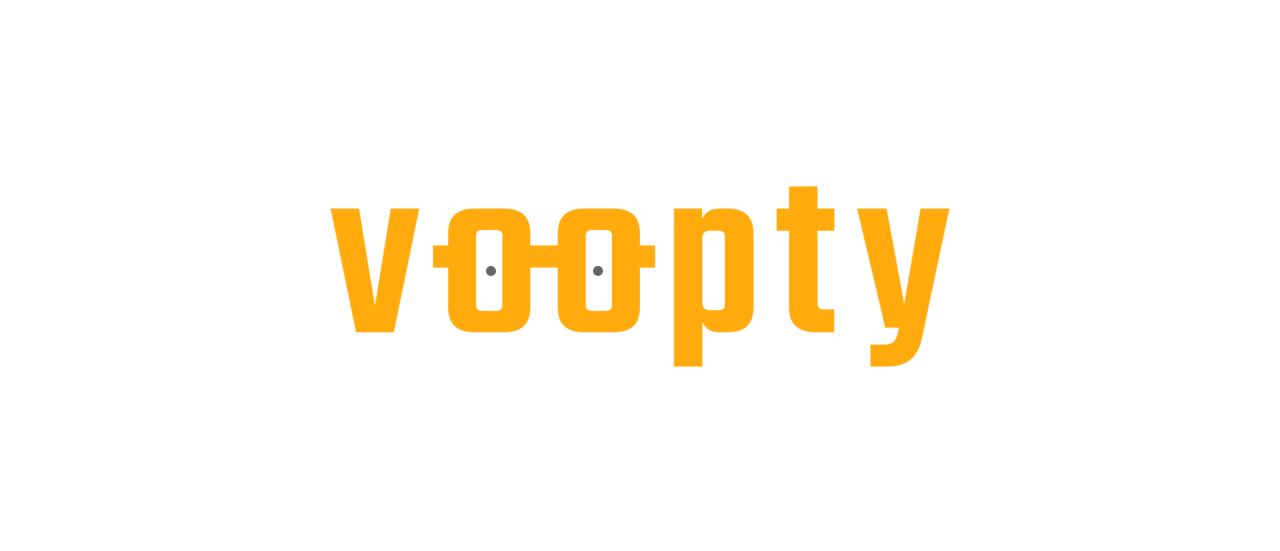 scroll, scrollTop: 0, scrollLeft: 0, axis: both 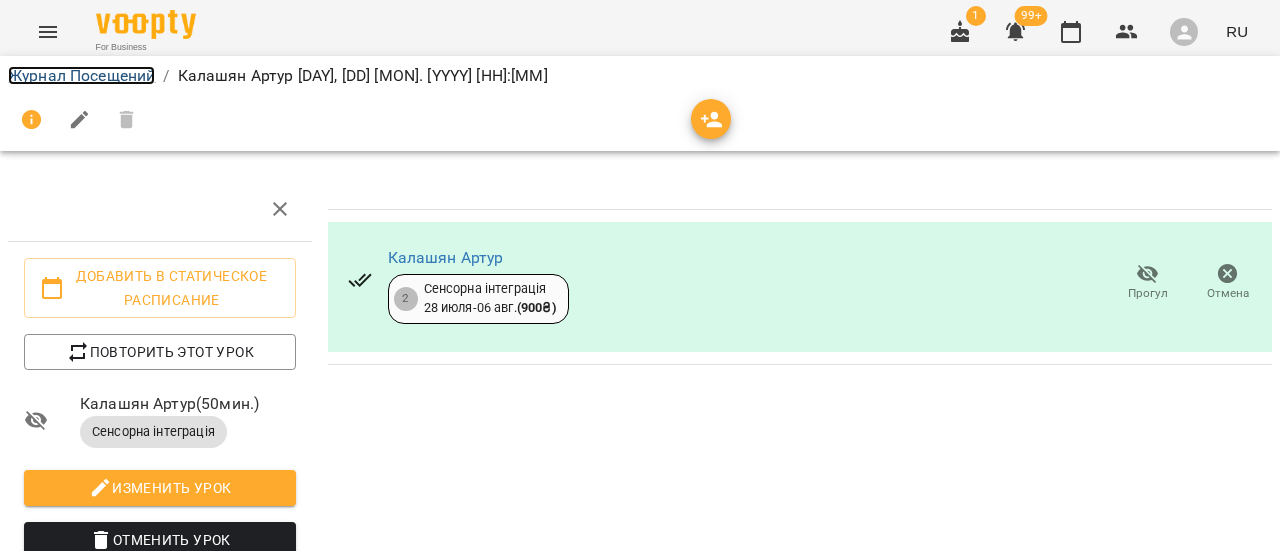 click on "Журнал Посещений" at bounding box center [81, 75] 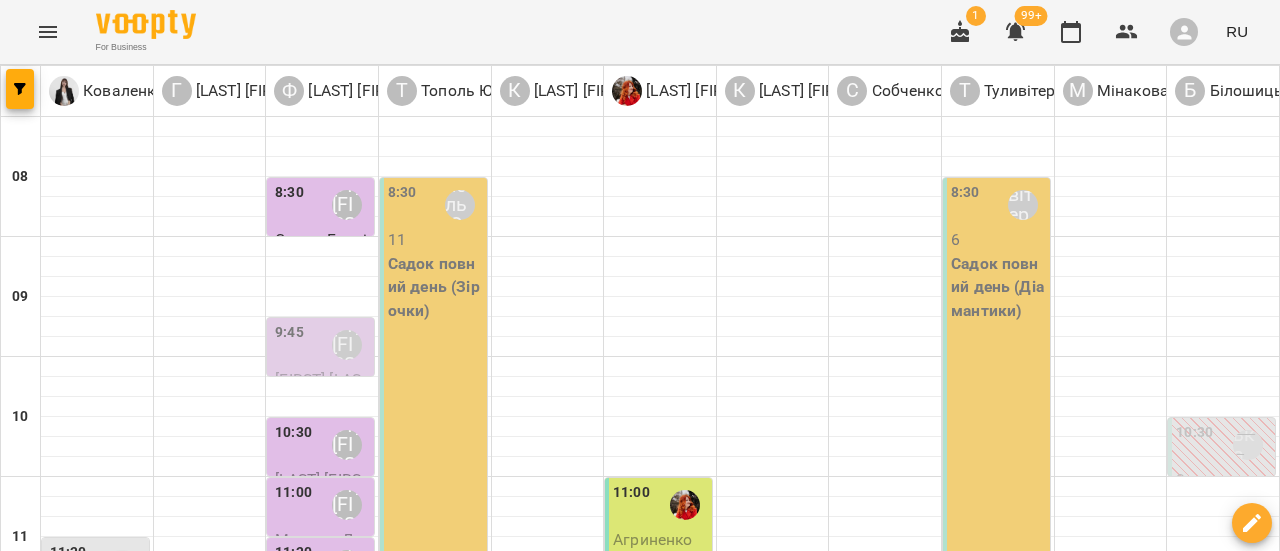 scroll, scrollTop: 600, scrollLeft: 0, axis: vertical 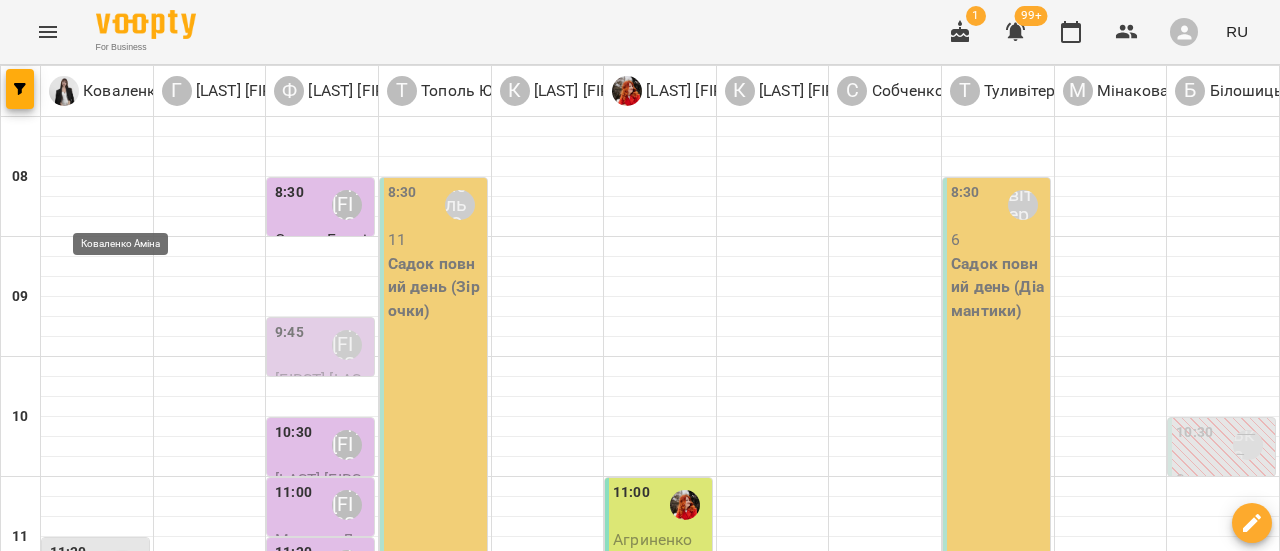 click at bounding box center [122, 805] 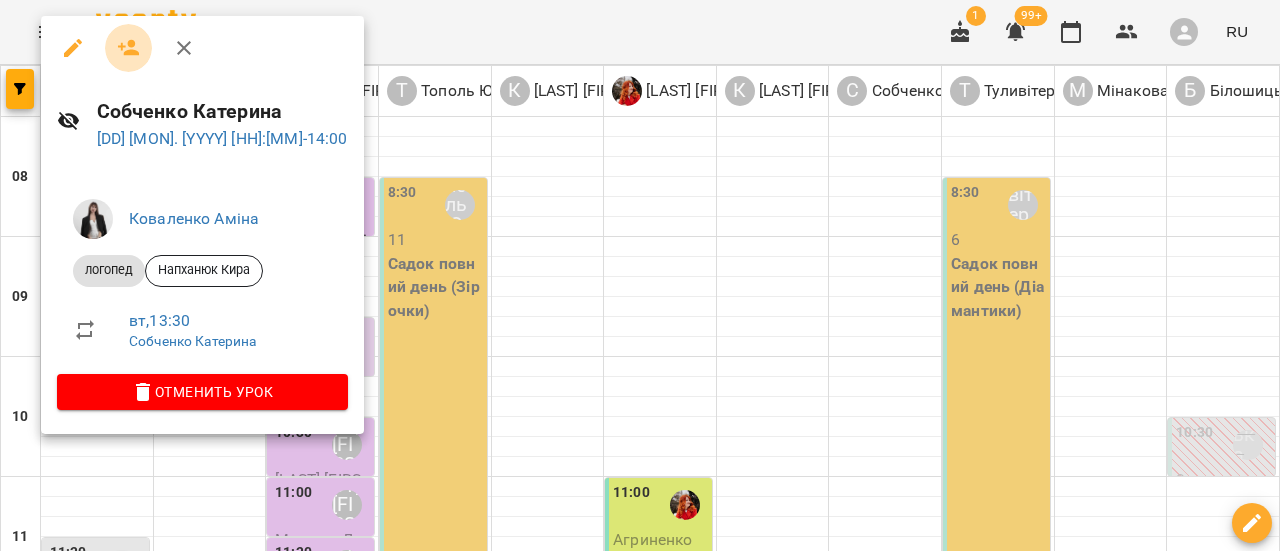 click 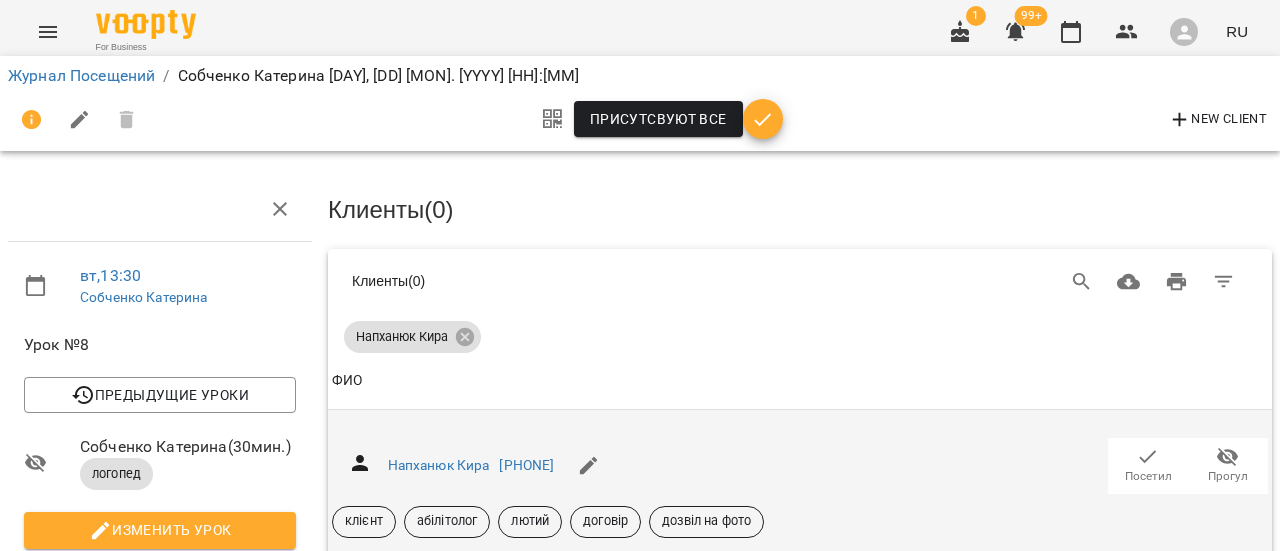 click 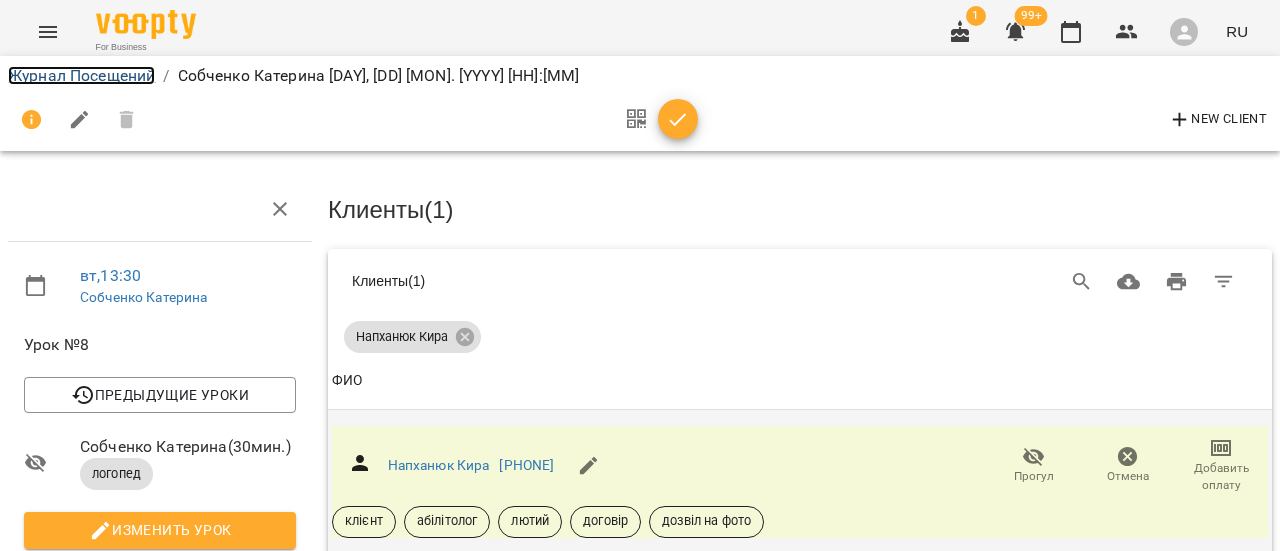 click on "Журнал Посещений" at bounding box center (81, 75) 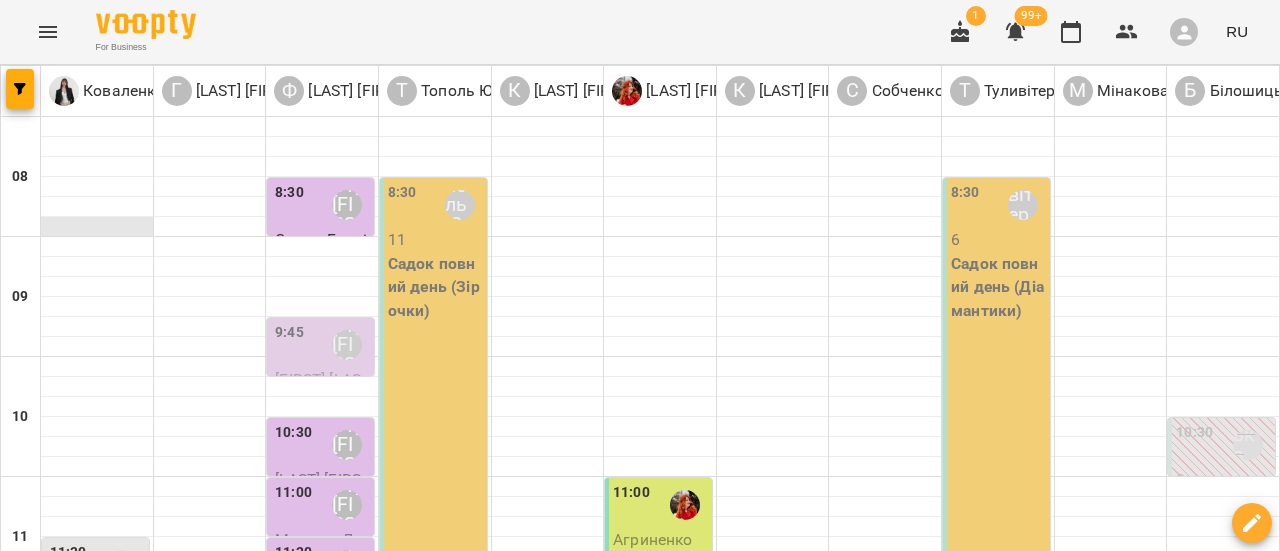 scroll, scrollTop: 1000, scrollLeft: 0, axis: vertical 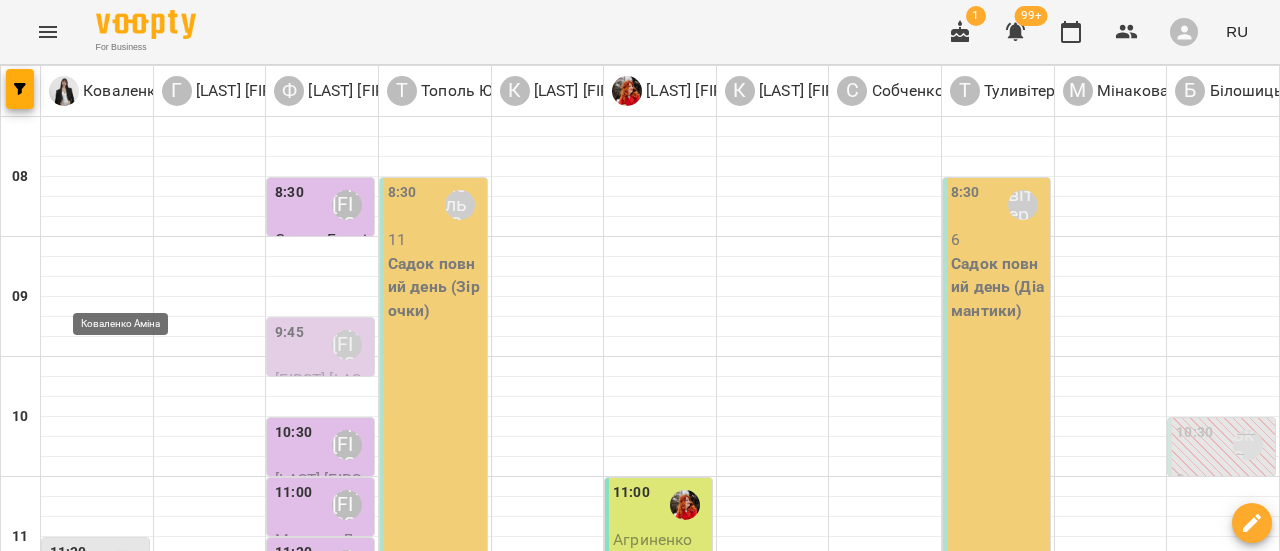 click at bounding box center (122, 1285) 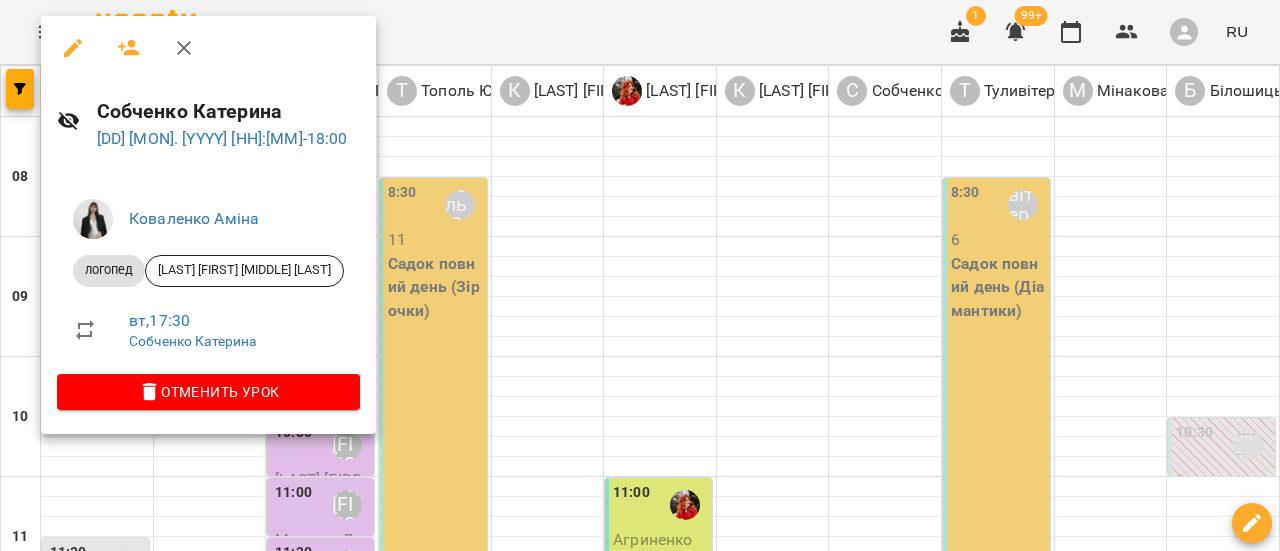 click 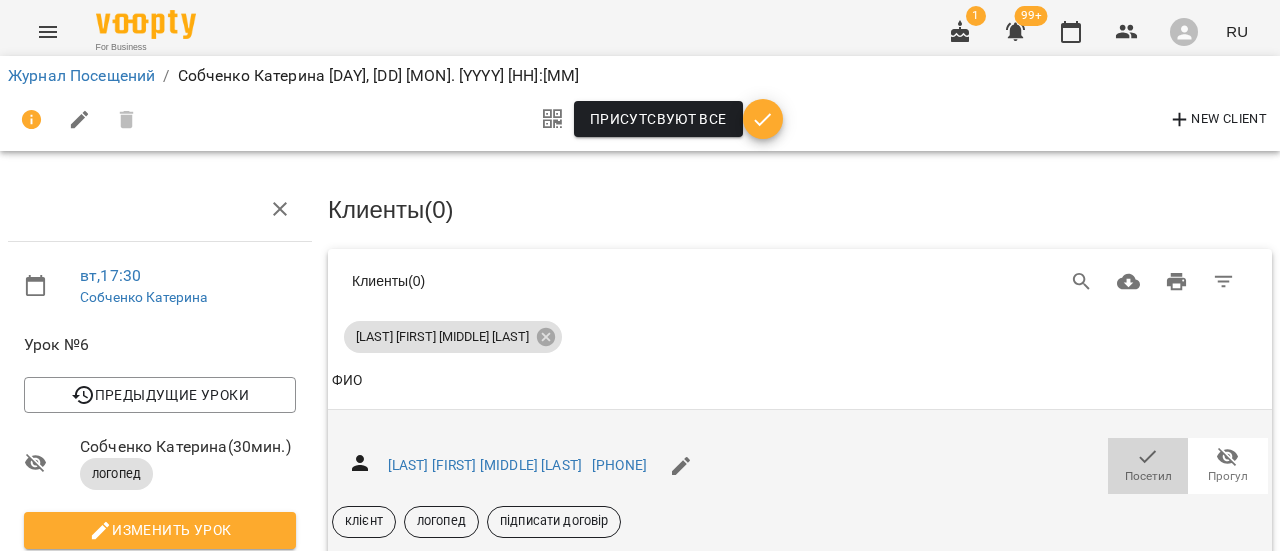 click 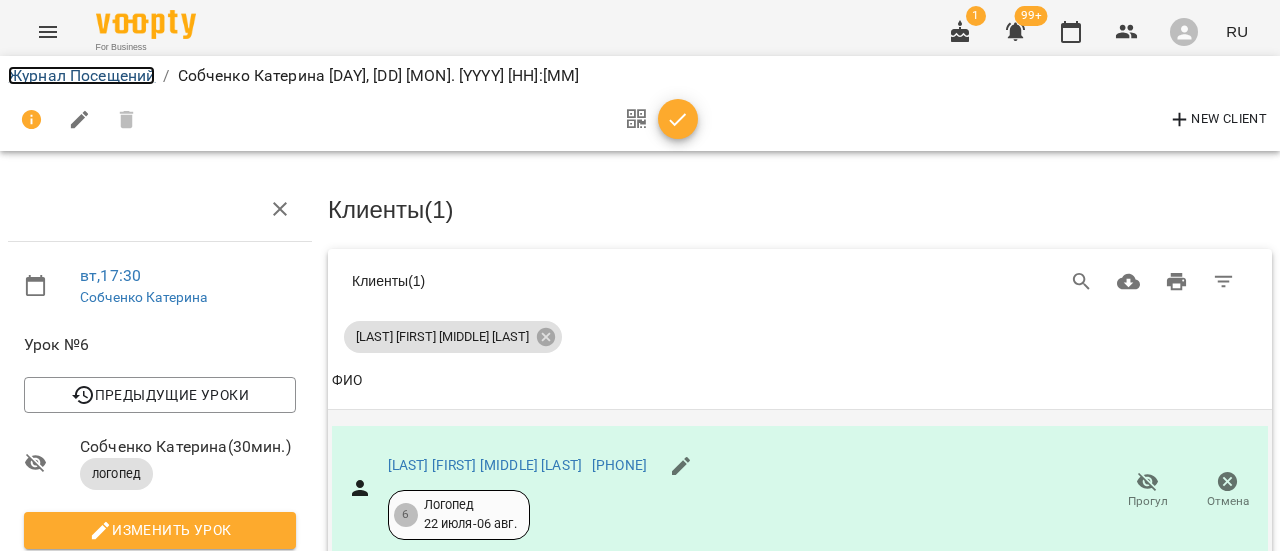 click on "Журнал Посещений" at bounding box center [81, 75] 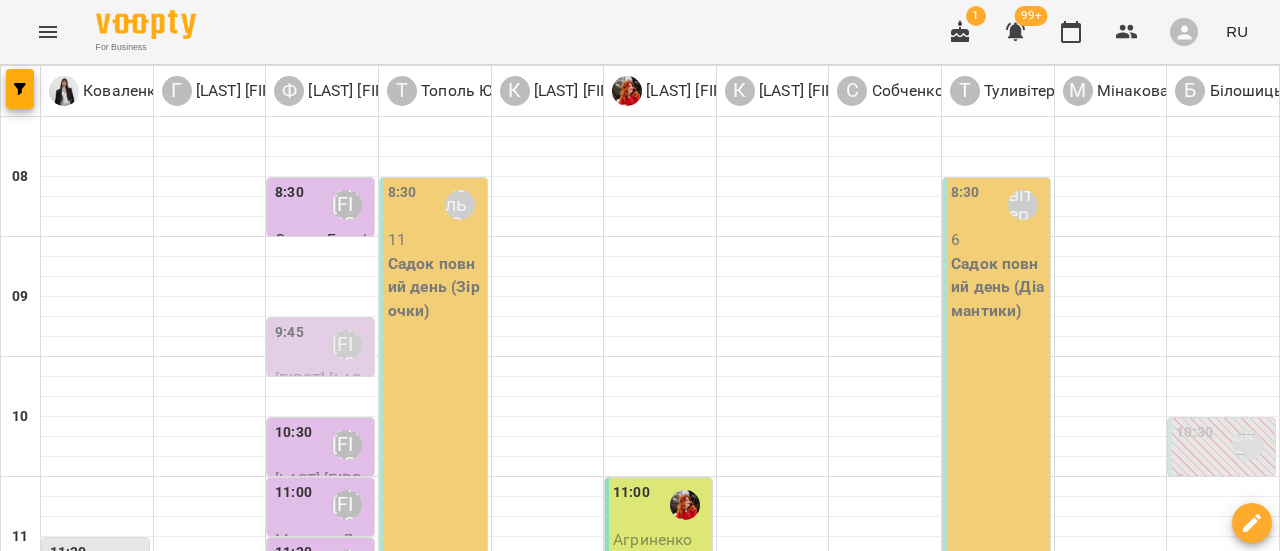 scroll, scrollTop: 200, scrollLeft: 0, axis: vertical 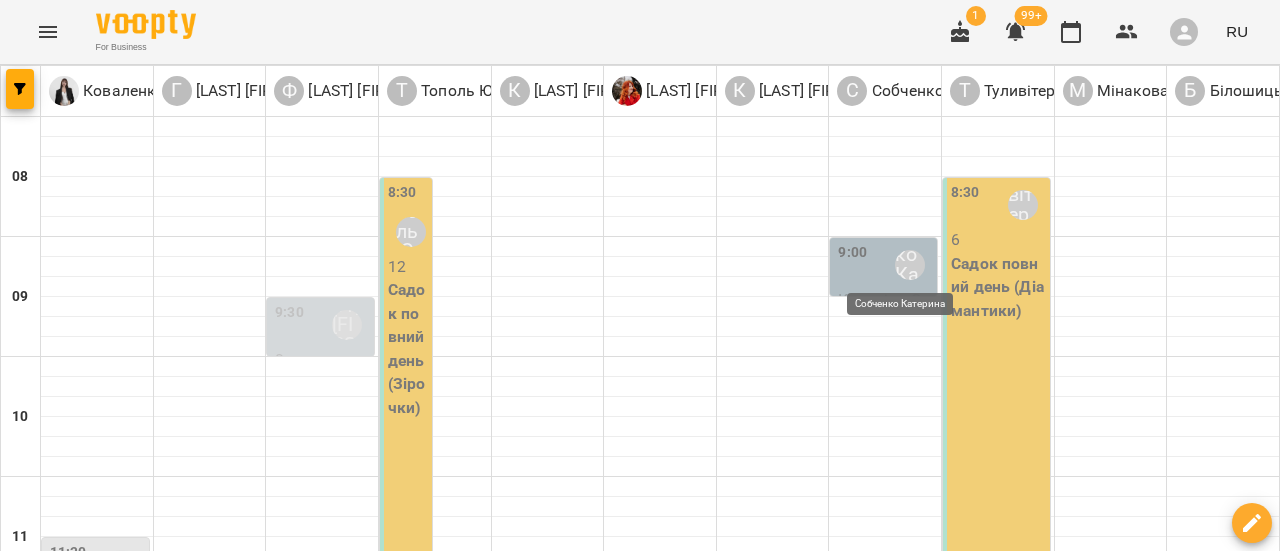 click on "Собченко Катерина" at bounding box center (910, 265) 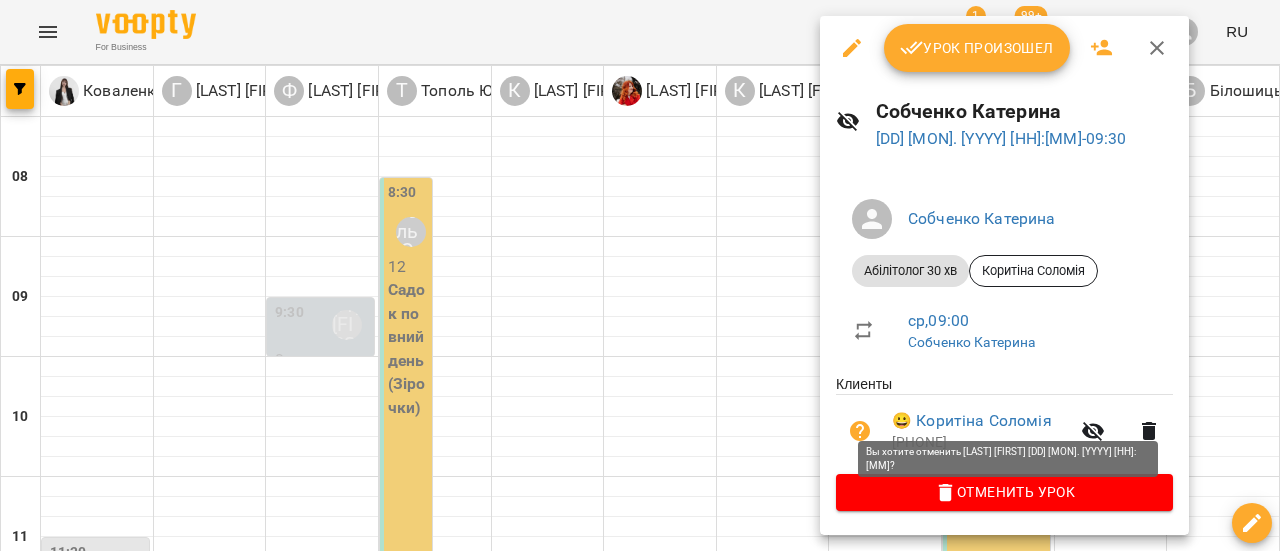 click on "Отменить Урок" at bounding box center (1004, 492) 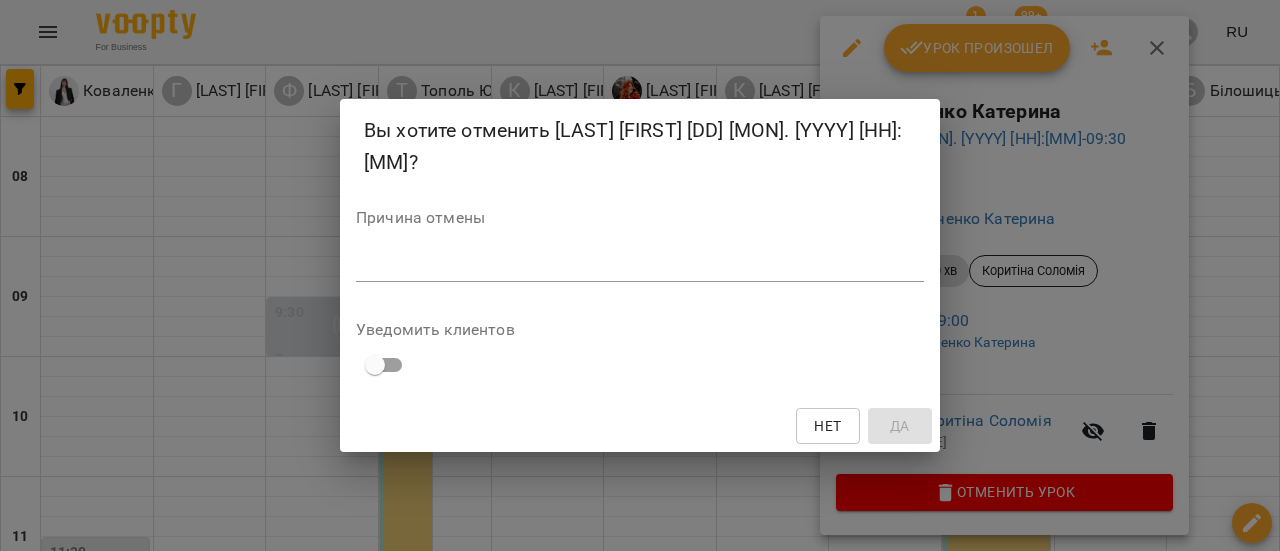 click on "*" at bounding box center (640, 266) 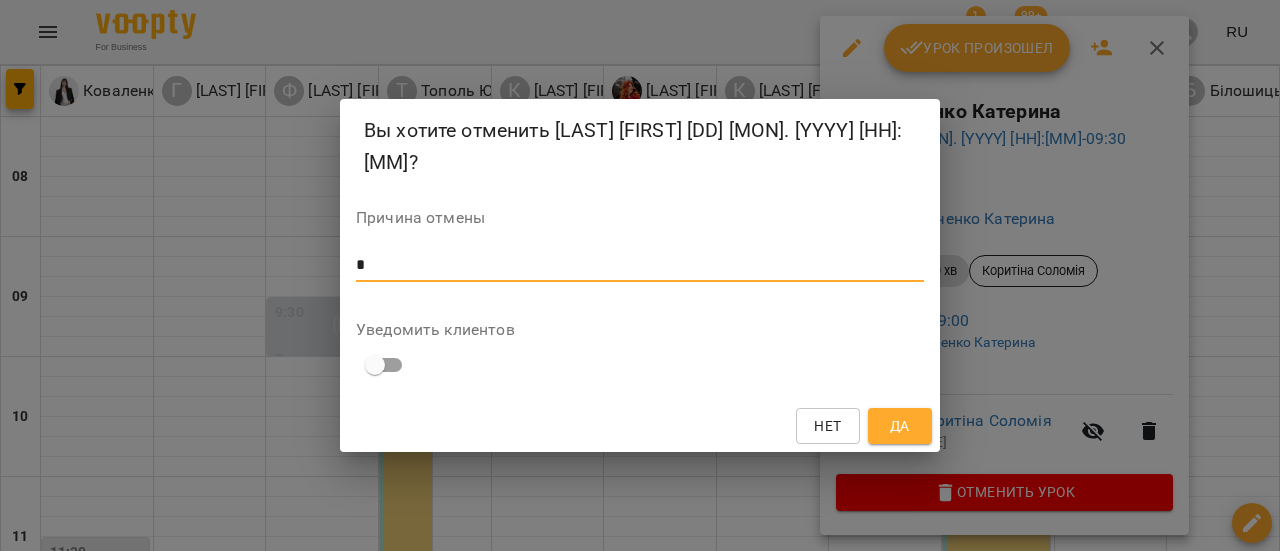type on "*" 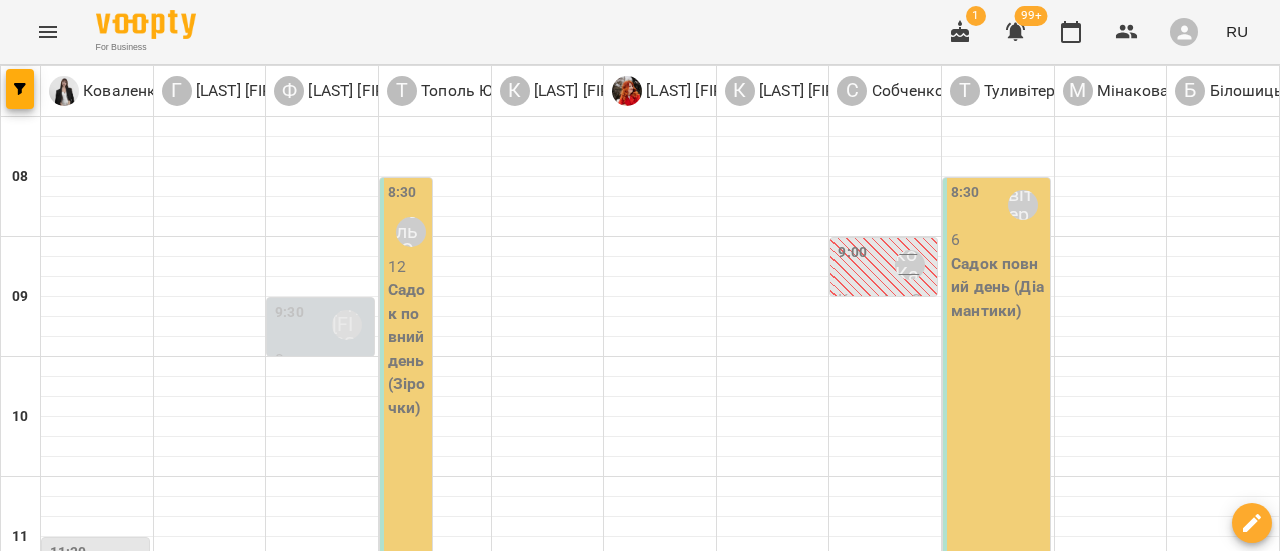 scroll, scrollTop: 858, scrollLeft: 0, axis: vertical 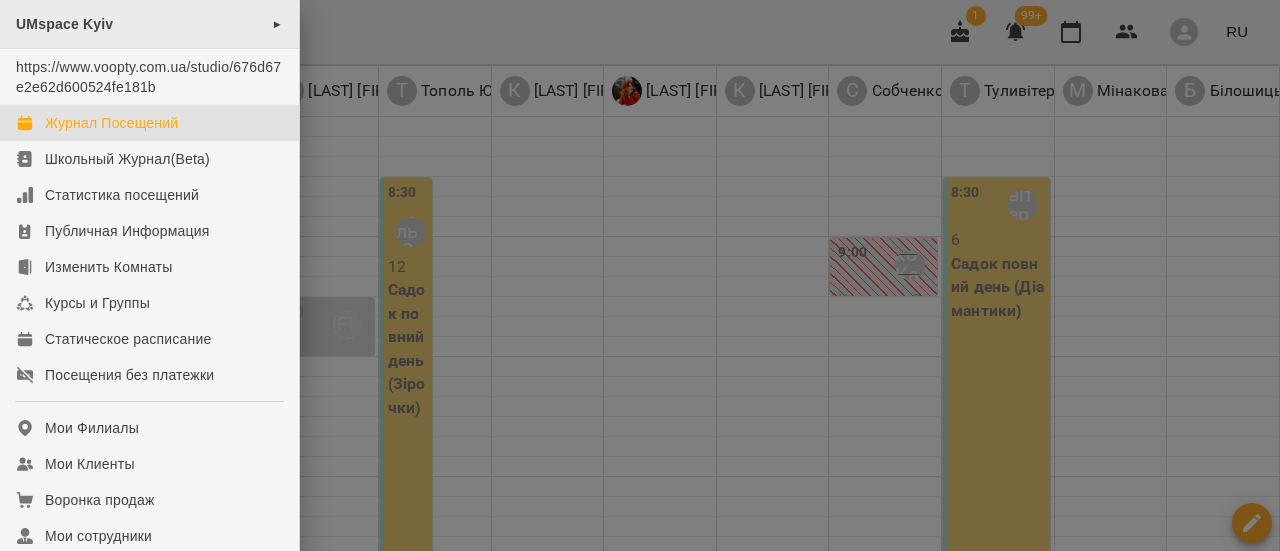 click on "UMspace Kyiv ►" at bounding box center (149, 24) 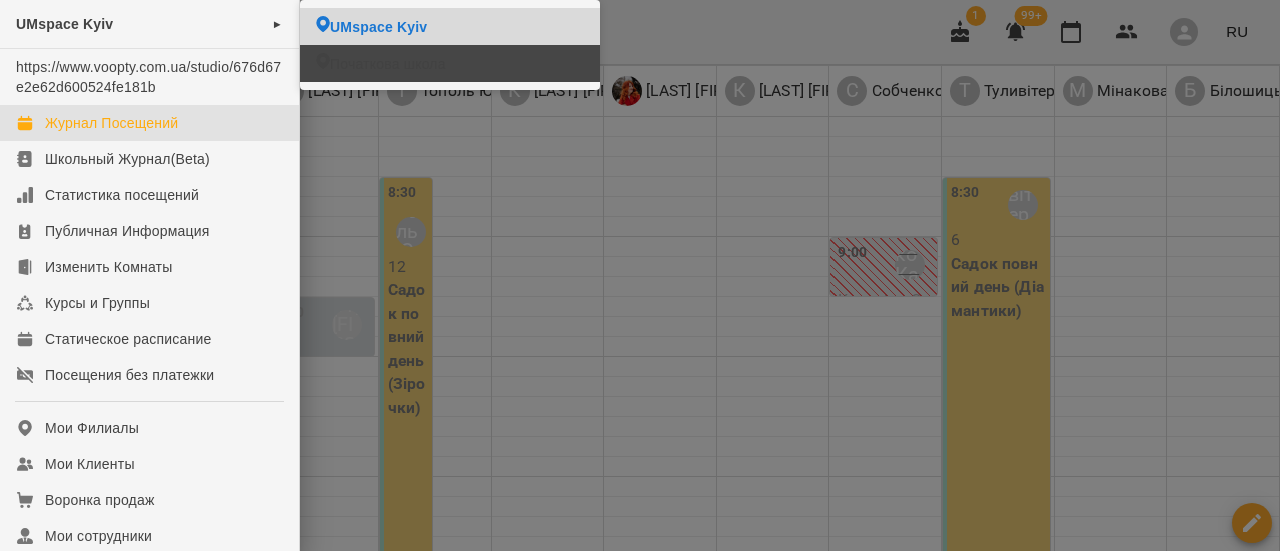 click on "Початкова школа" at bounding box center (388, 64) 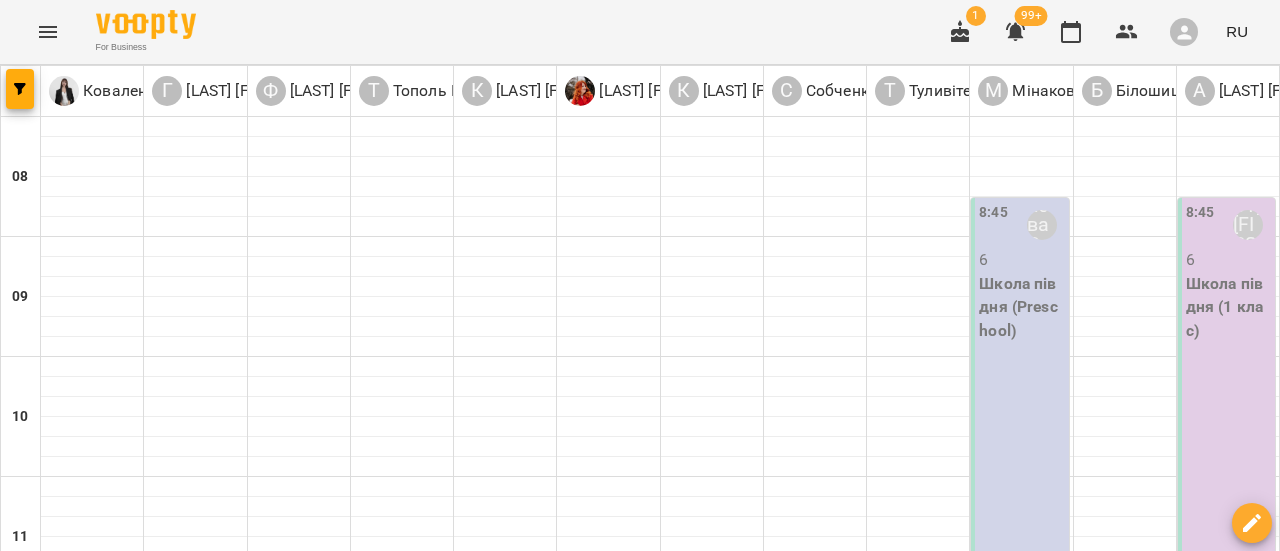 scroll, scrollTop: 500, scrollLeft: 0, axis: vertical 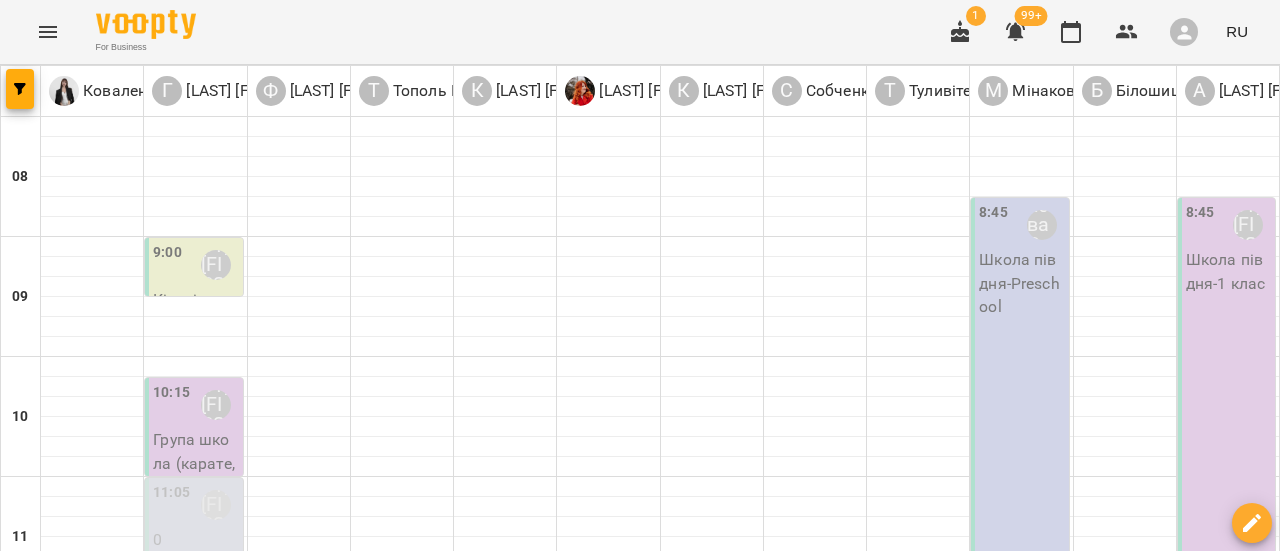 click on "Собченко Катерина" at bounding box center (835, 925) 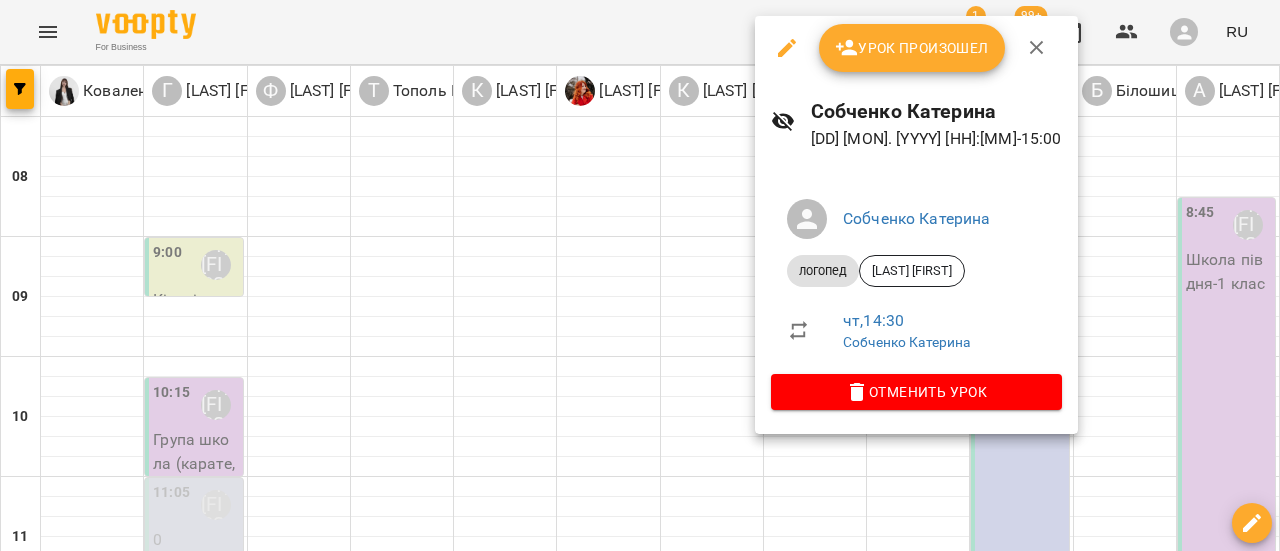 click at bounding box center [640, 275] 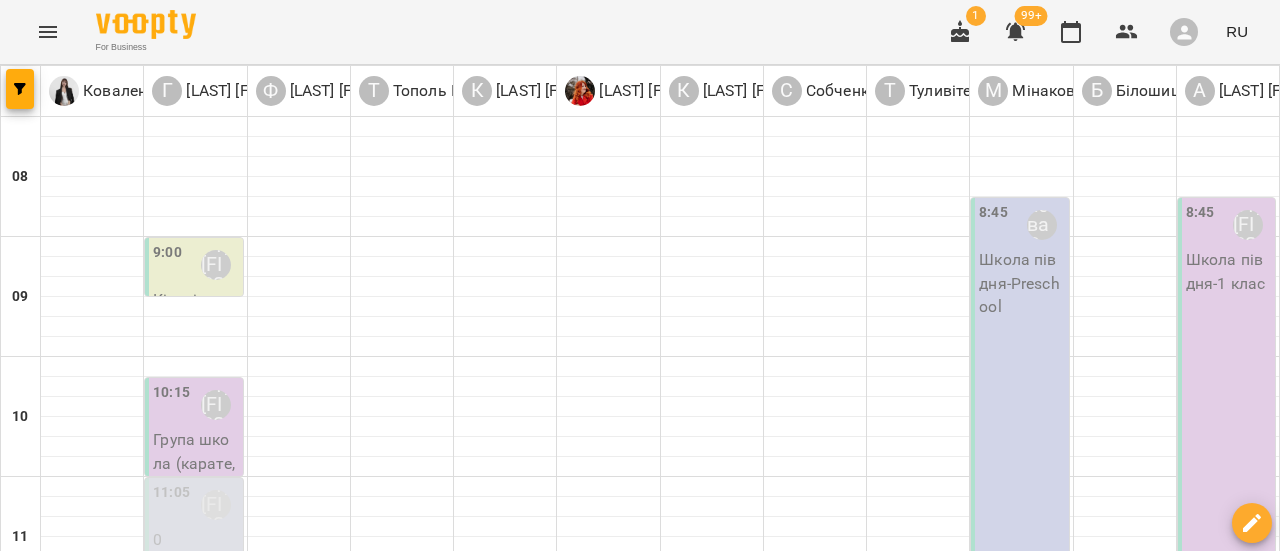 click 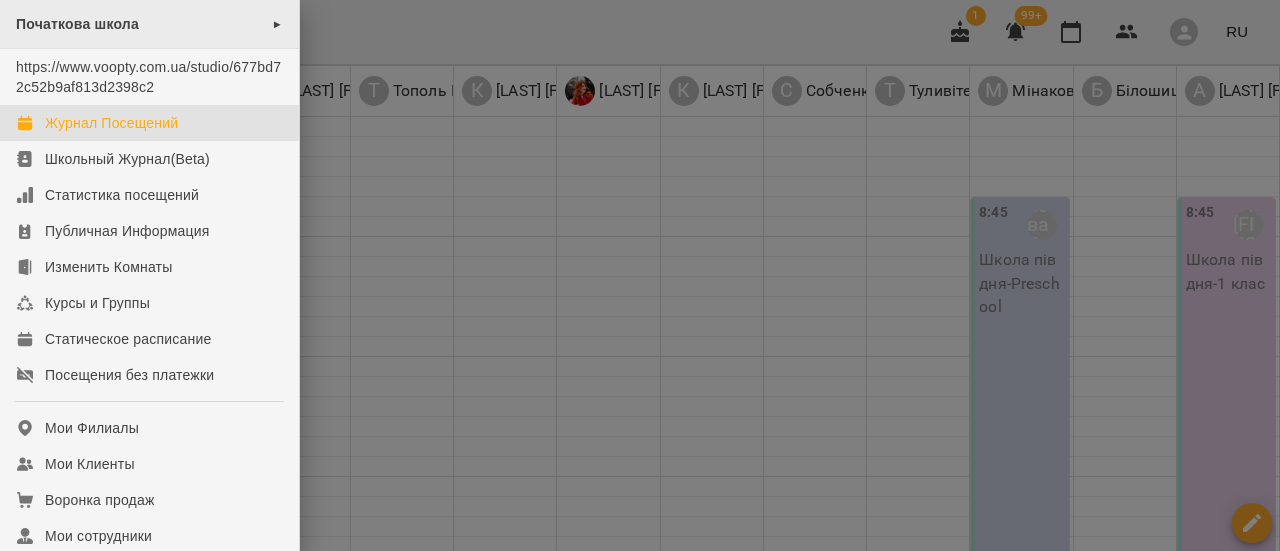 click on "Початкова школа  ►" at bounding box center (149, 24) 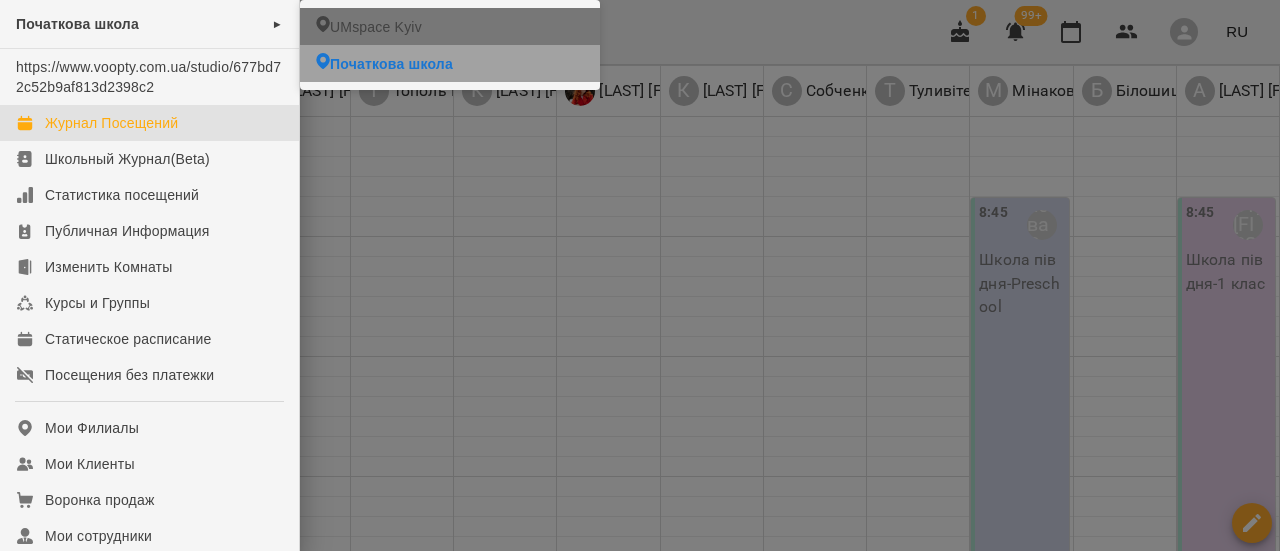 click on "UMspace Kyiv" at bounding box center (376, 27) 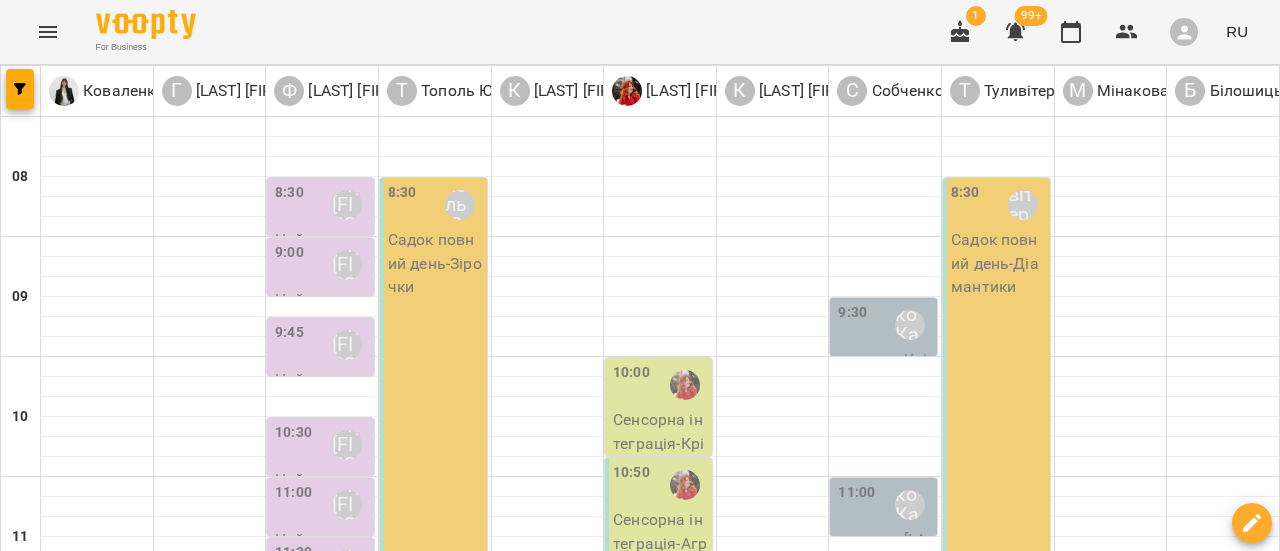 click on "вт" at bounding box center (206, 1703) 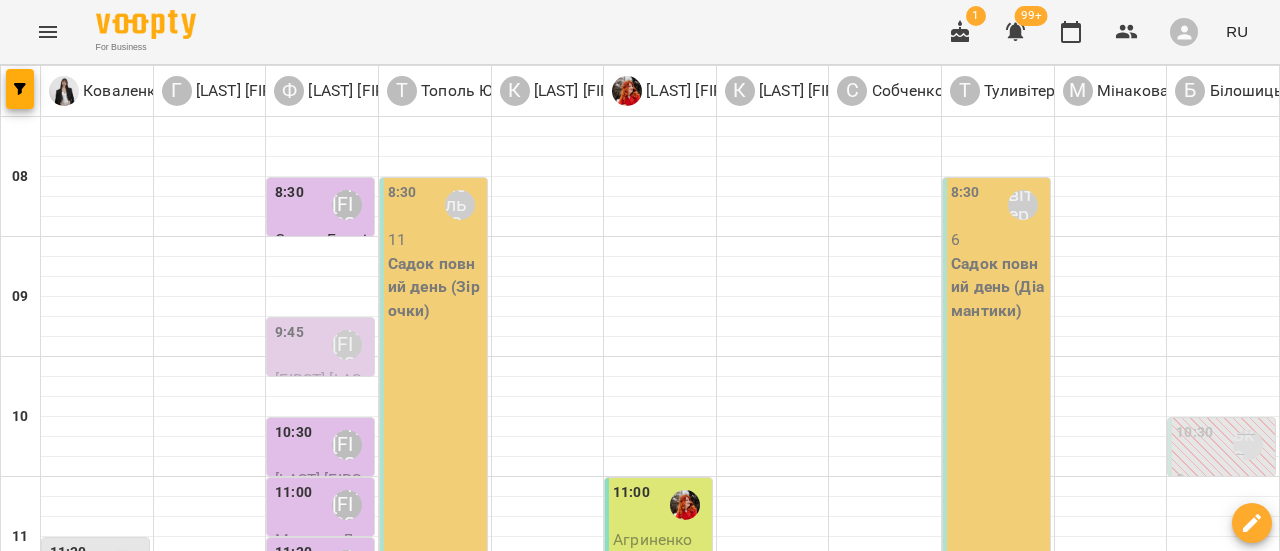 scroll, scrollTop: 1100, scrollLeft: 0, axis: vertical 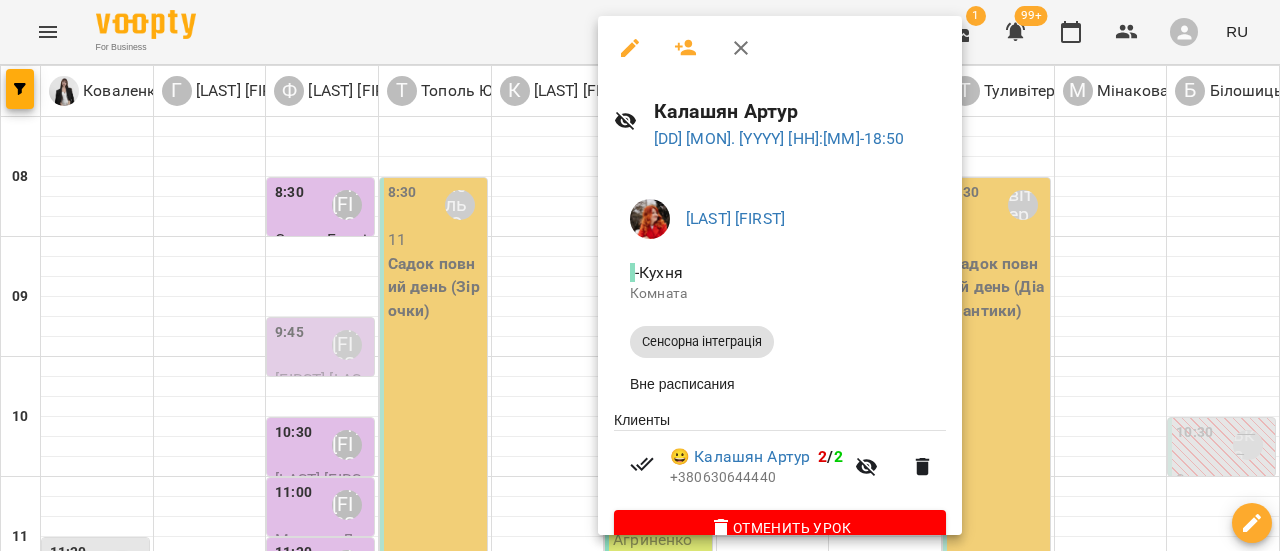 click at bounding box center [640, 275] 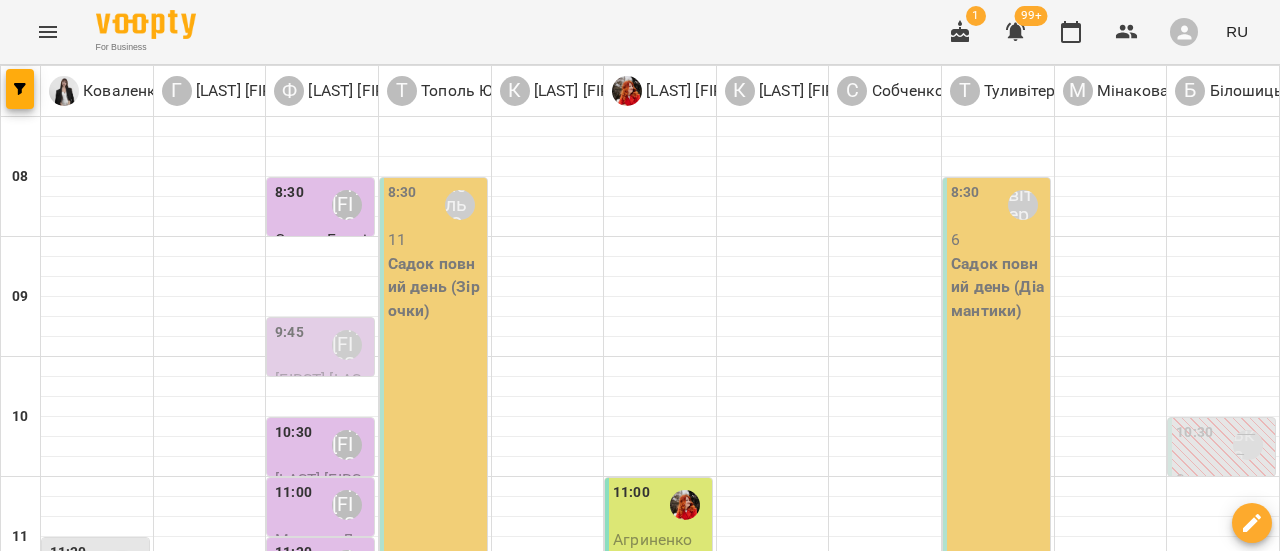 click on "18:00" at bounding box center (181, 1345) 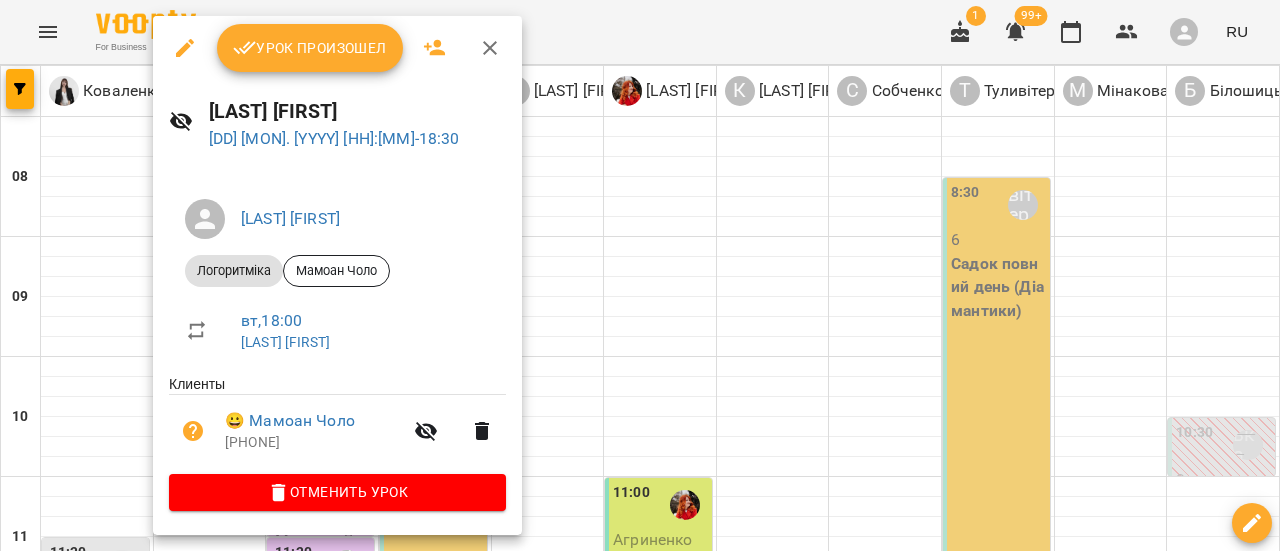 click at bounding box center (640, 275) 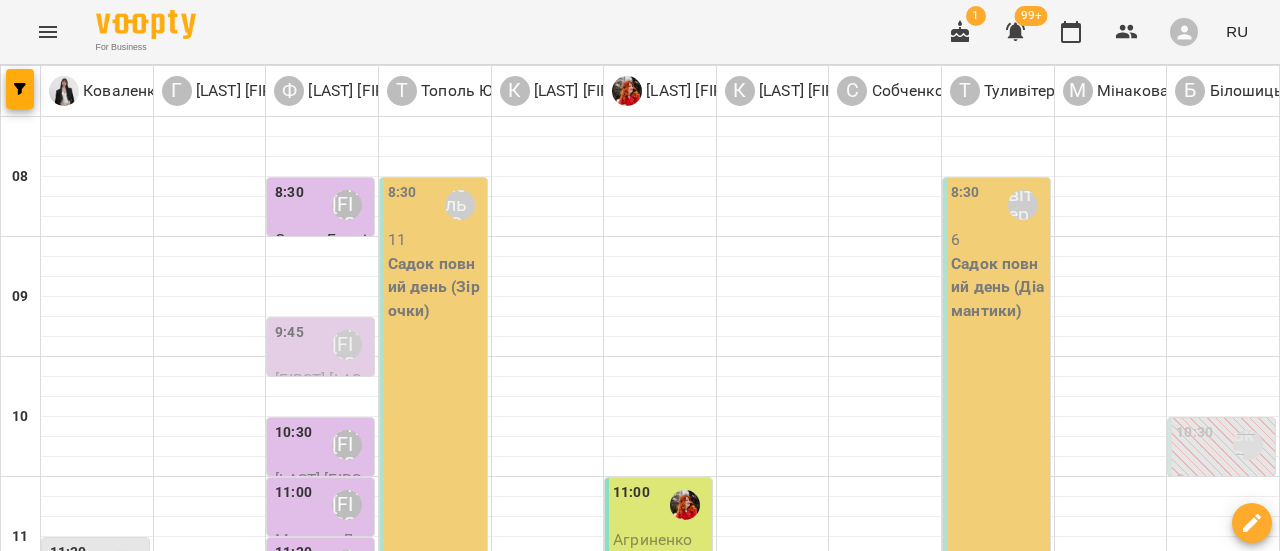 scroll, scrollTop: 100, scrollLeft: 0, axis: vertical 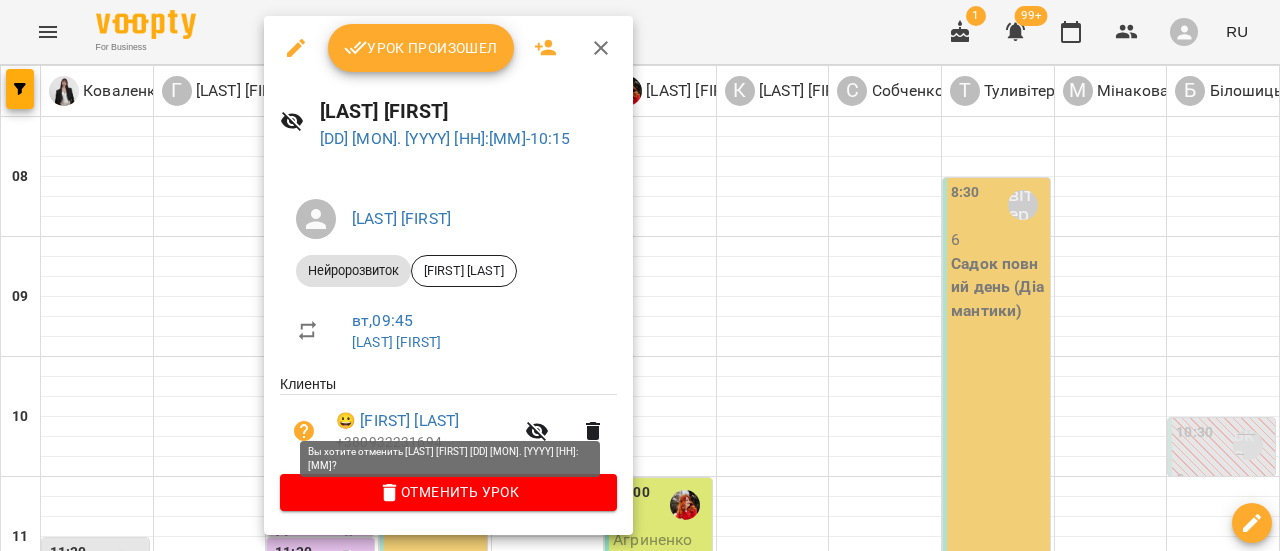 click on "Отменить Урок" at bounding box center [448, 492] 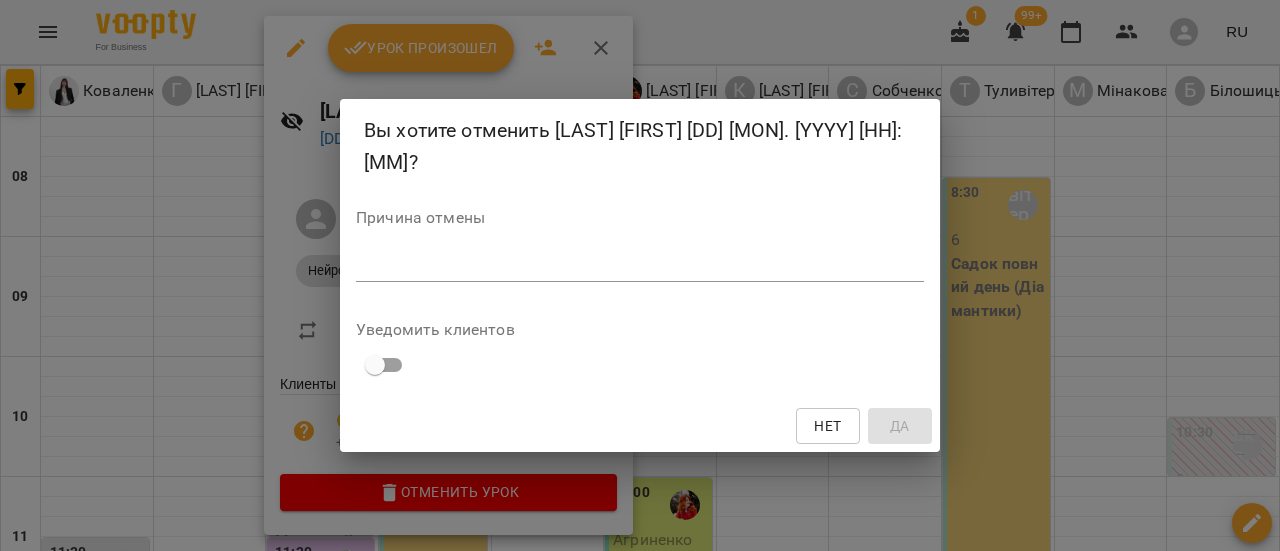 click at bounding box center [640, 265] 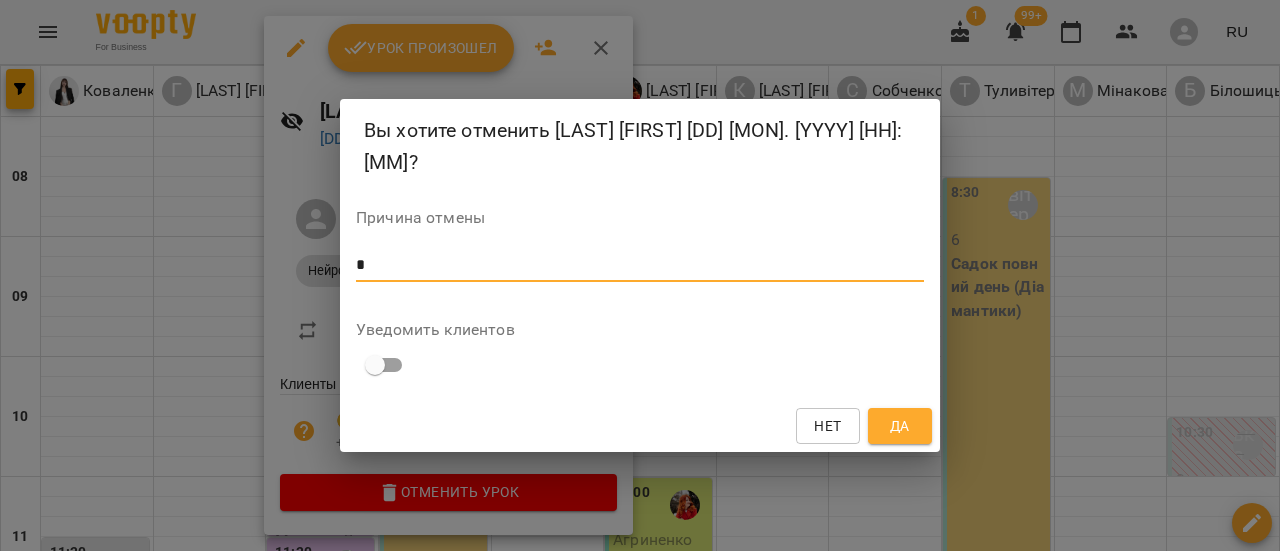 type on "*" 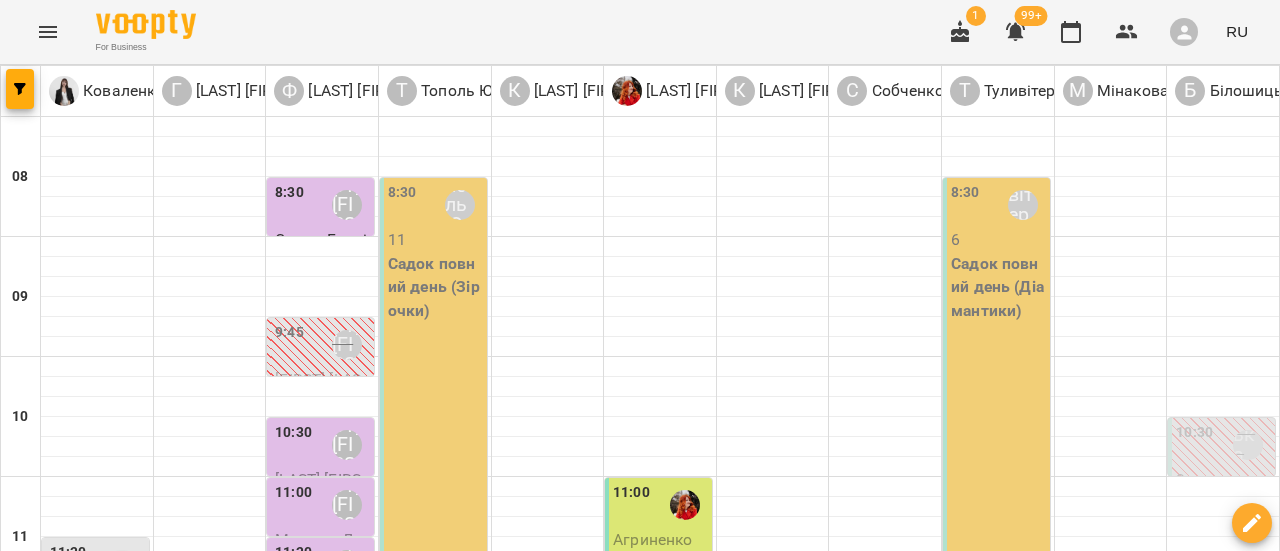 scroll, scrollTop: 1100, scrollLeft: 0, axis: vertical 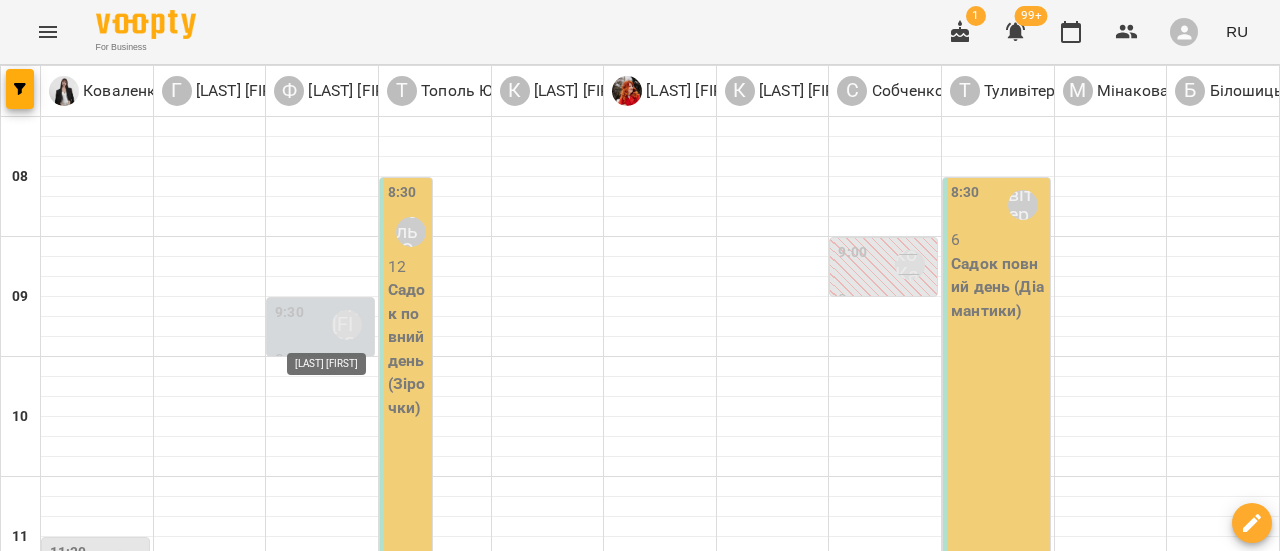 click on "[LAST] [FIRST]" at bounding box center [347, 325] 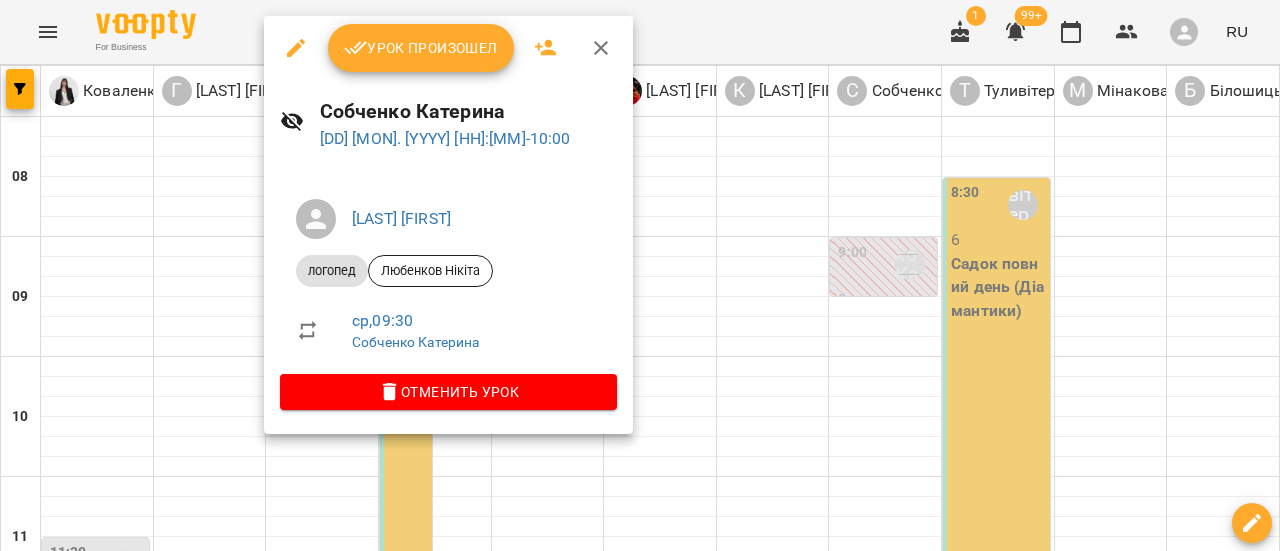 click at bounding box center (640, 275) 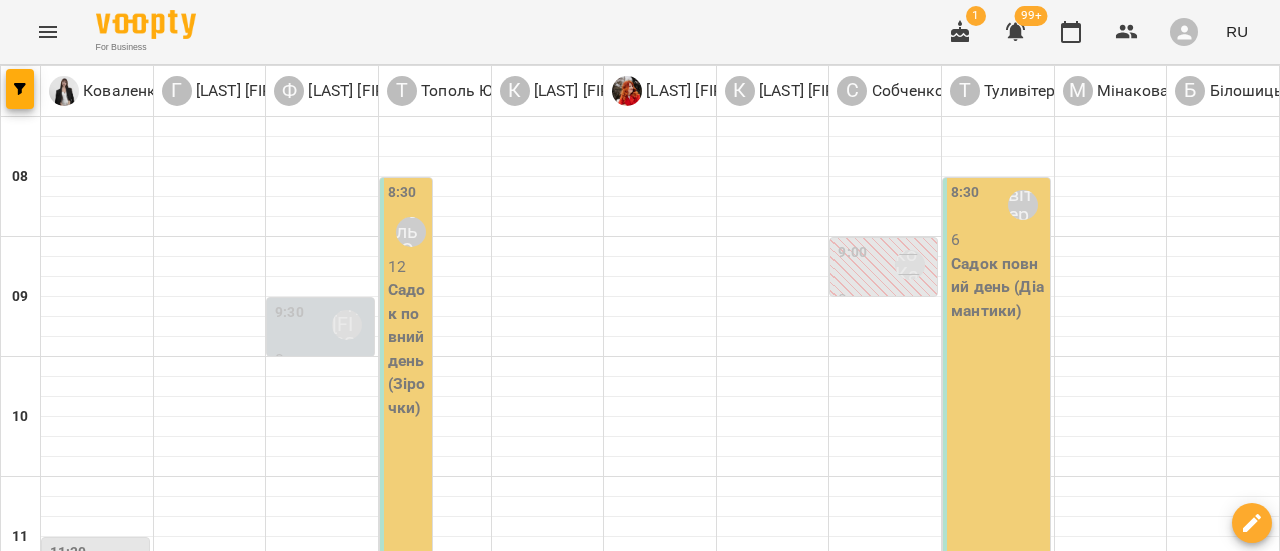 scroll, scrollTop: 400, scrollLeft: 0, axis: vertical 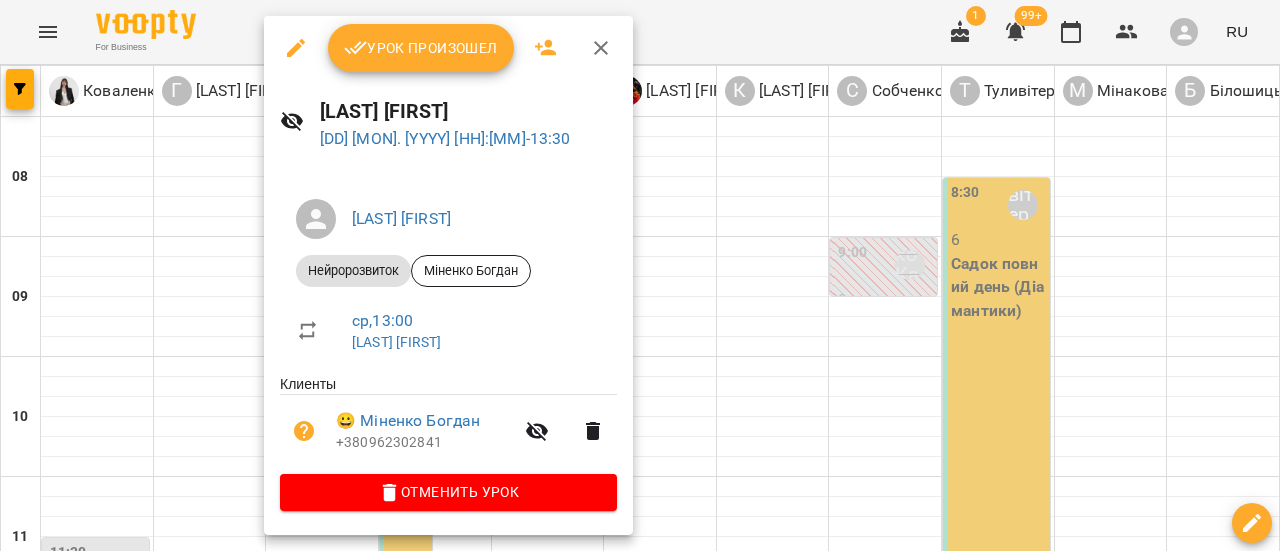 click at bounding box center [640, 275] 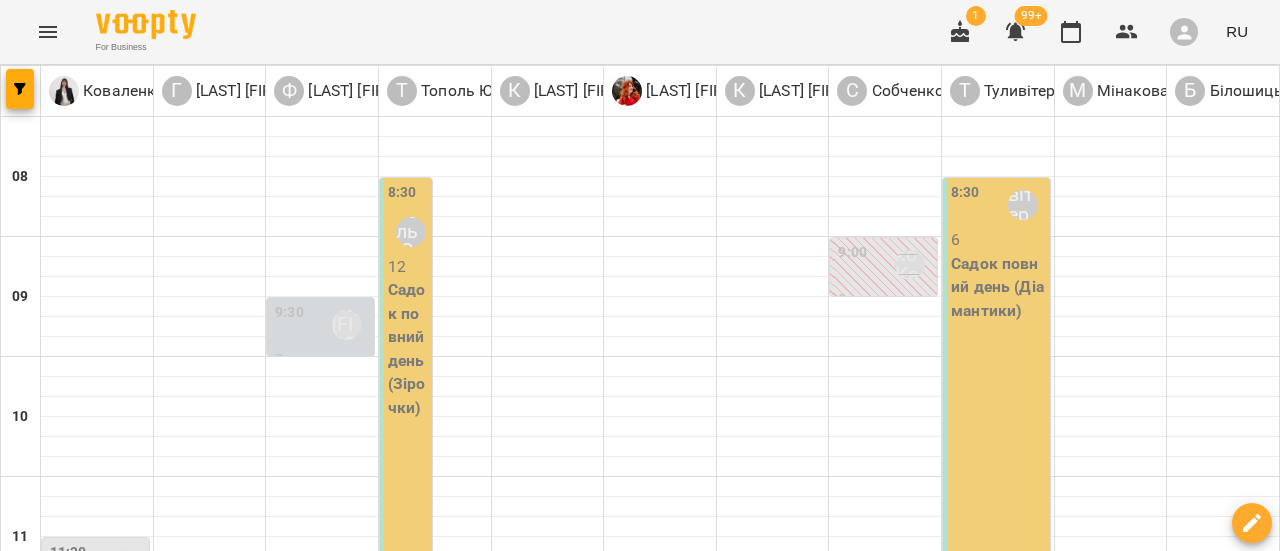 scroll, scrollTop: 700, scrollLeft: 0, axis: vertical 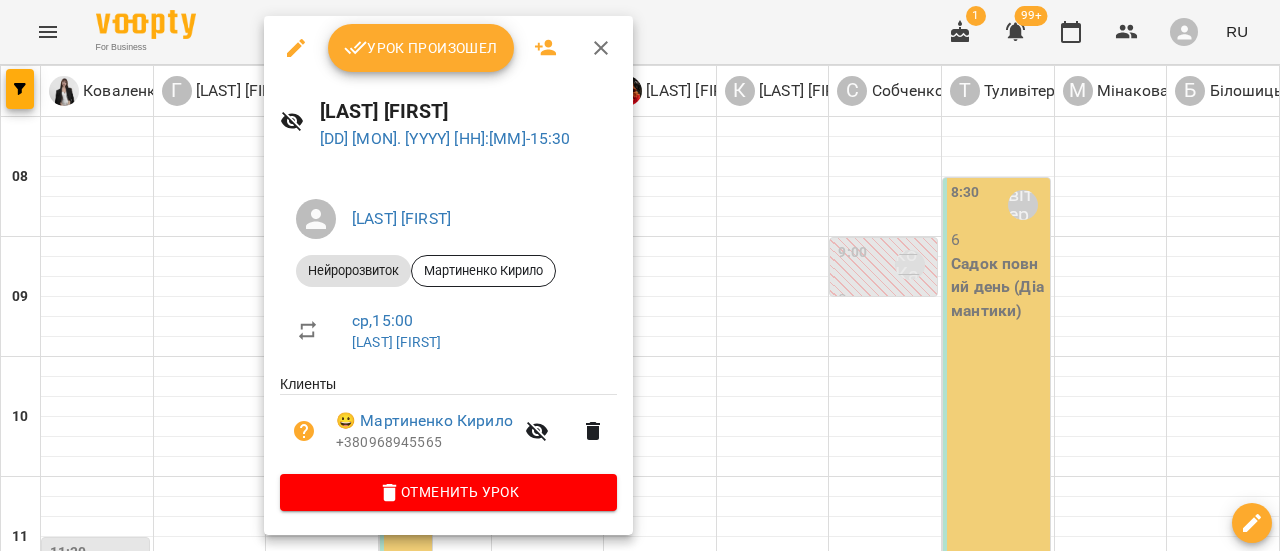 click at bounding box center [640, 275] 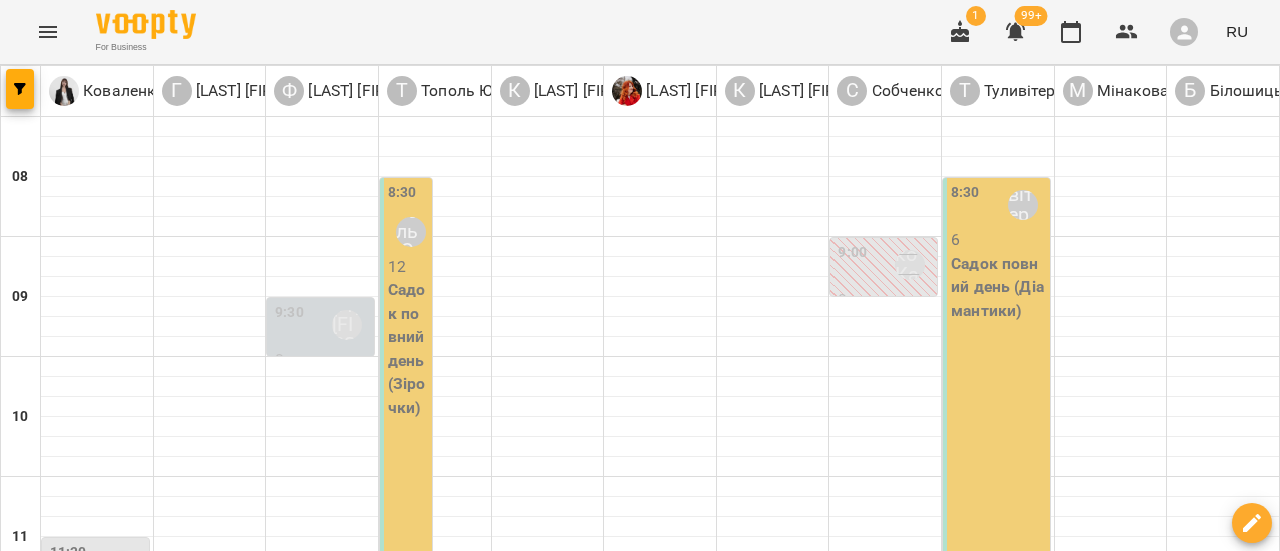 scroll, scrollTop: 1100, scrollLeft: 0, axis: vertical 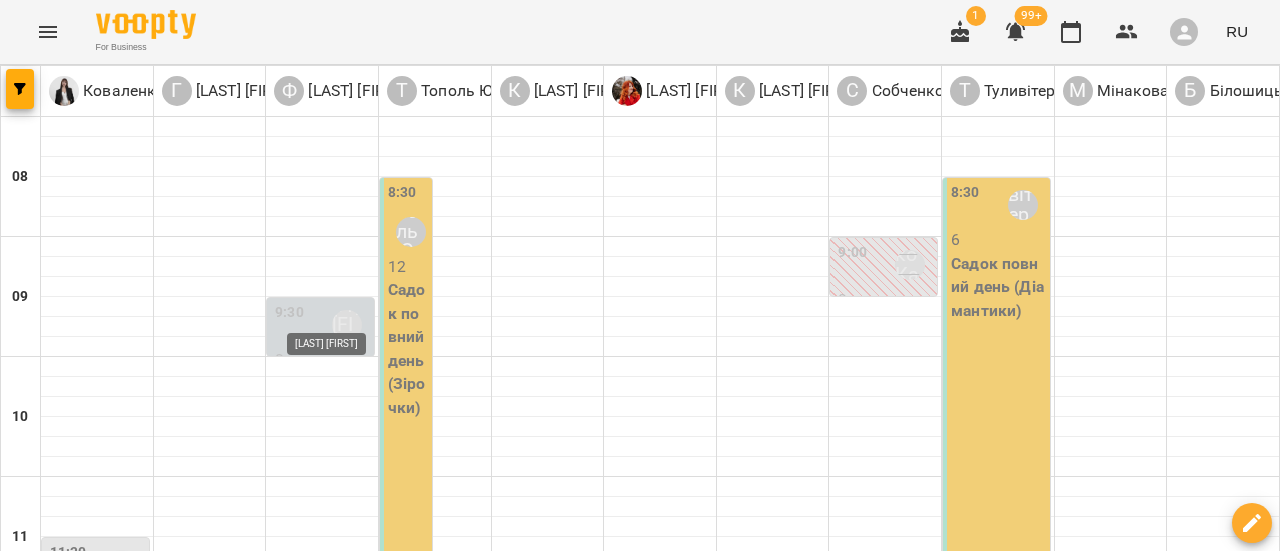 click on "[LAST] [FIRST]" at bounding box center [347, 1405] 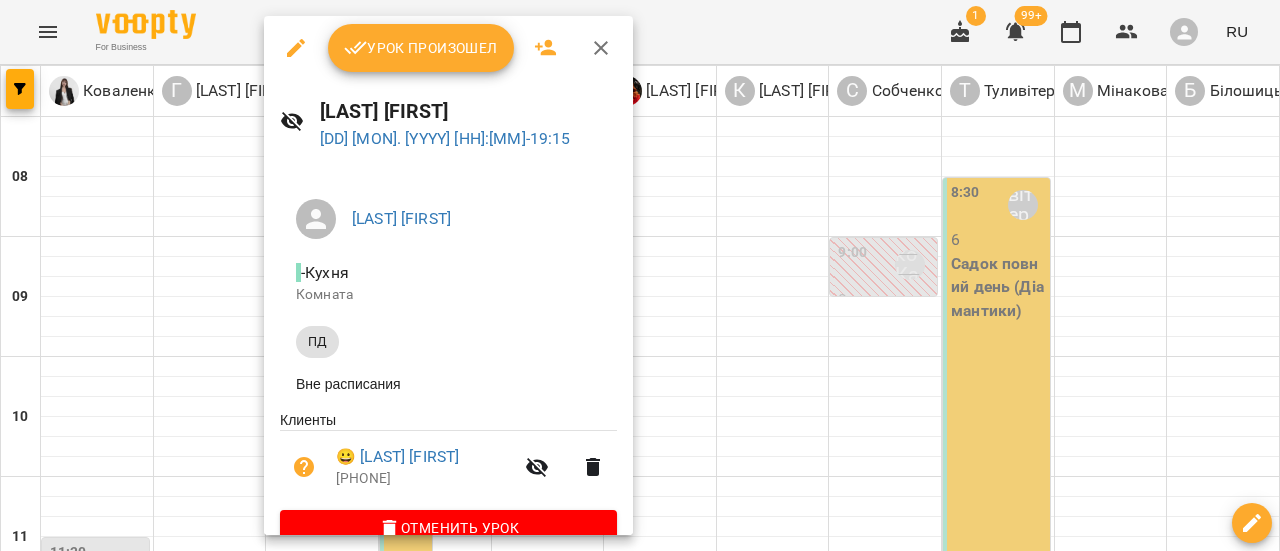drag, startPoint x: 260, startPoint y: 293, endPoint x: 55, endPoint y: 364, distance: 216.94699 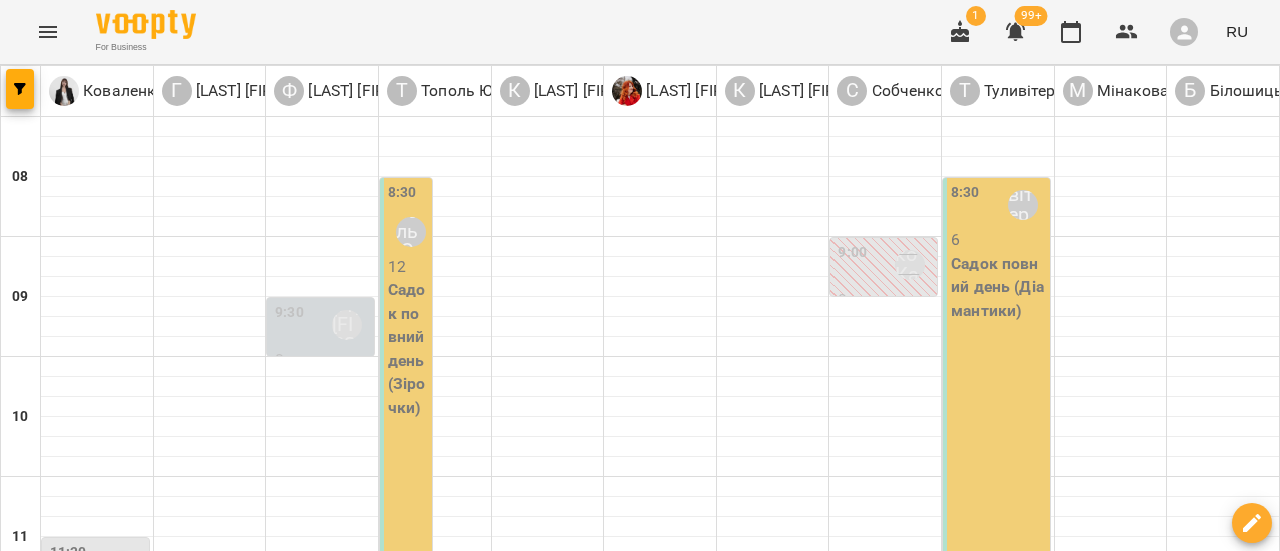 scroll, scrollTop: 900, scrollLeft: 0, axis: vertical 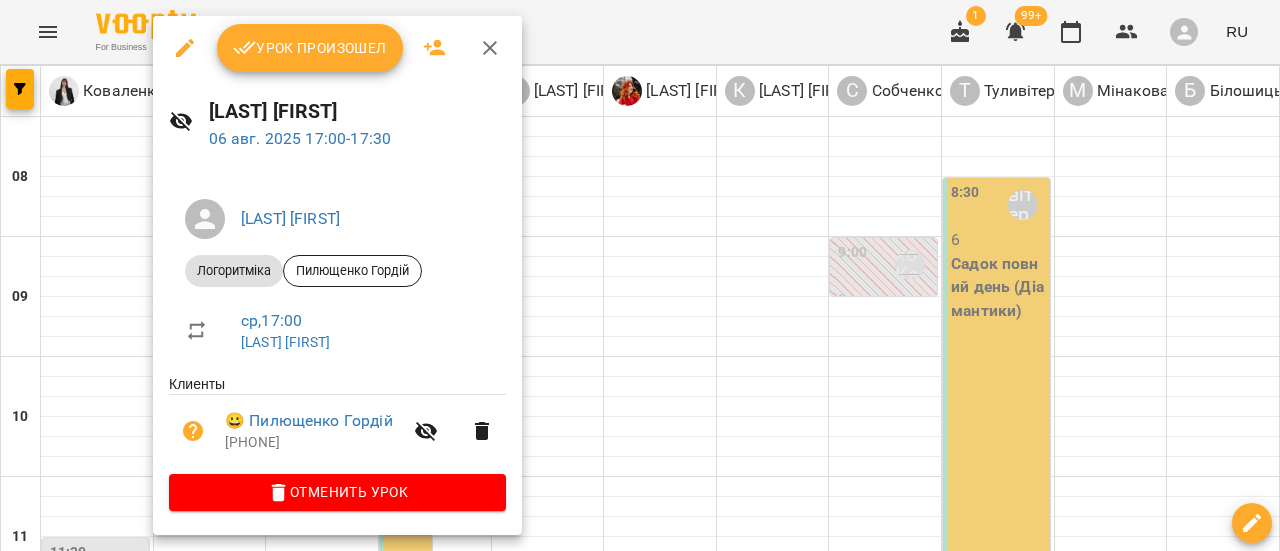click at bounding box center [640, 275] 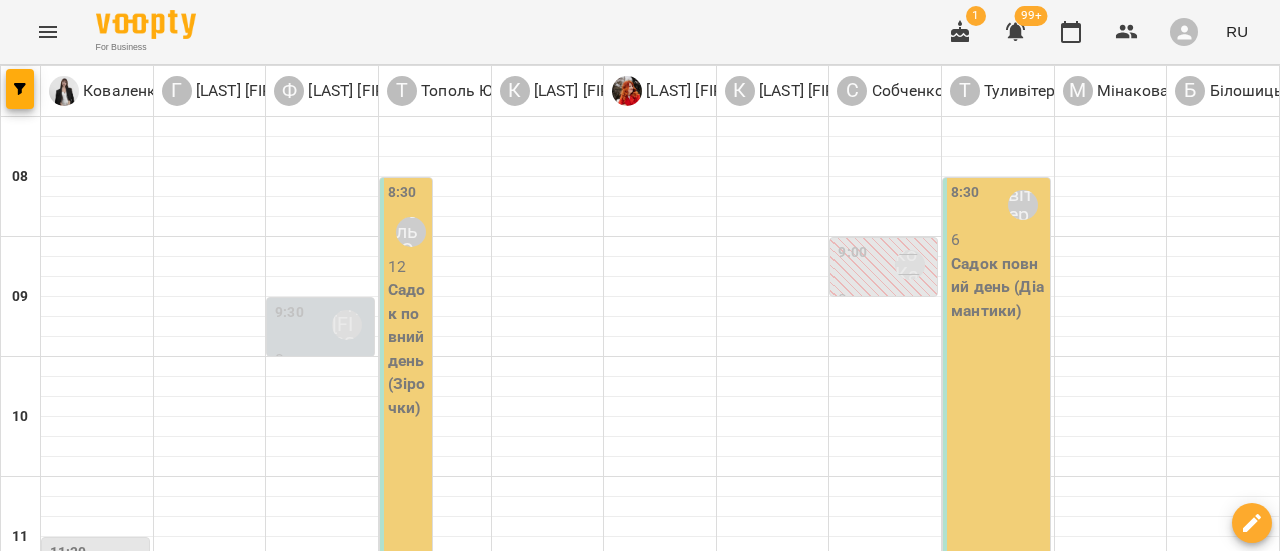 scroll, scrollTop: 0, scrollLeft: 0, axis: both 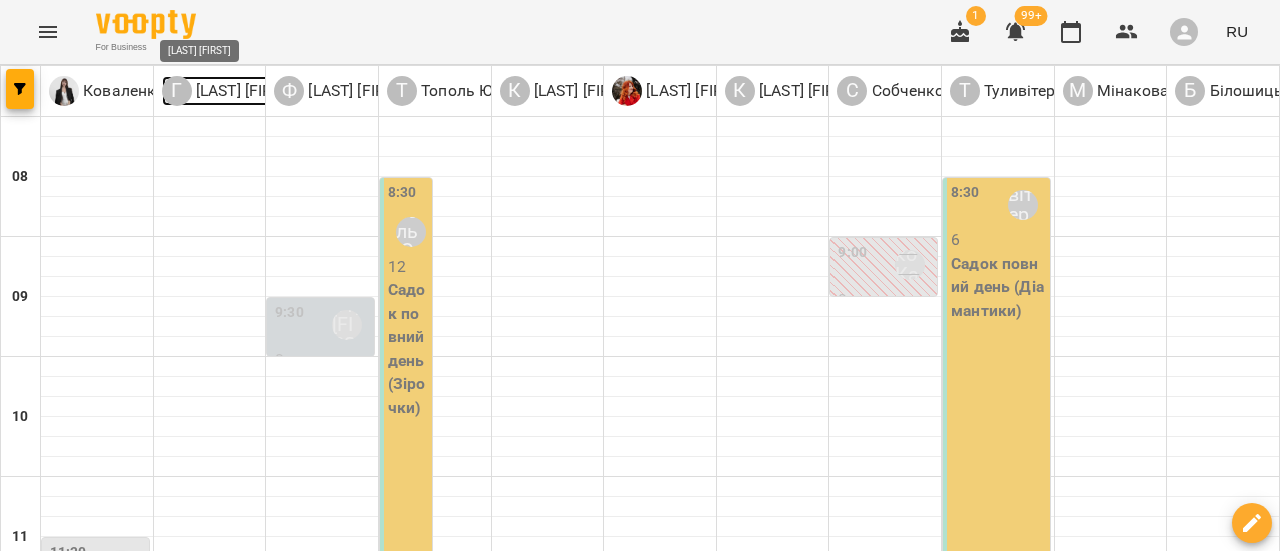 click on "[LAST] [FIRST]" at bounding box center [243, 91] 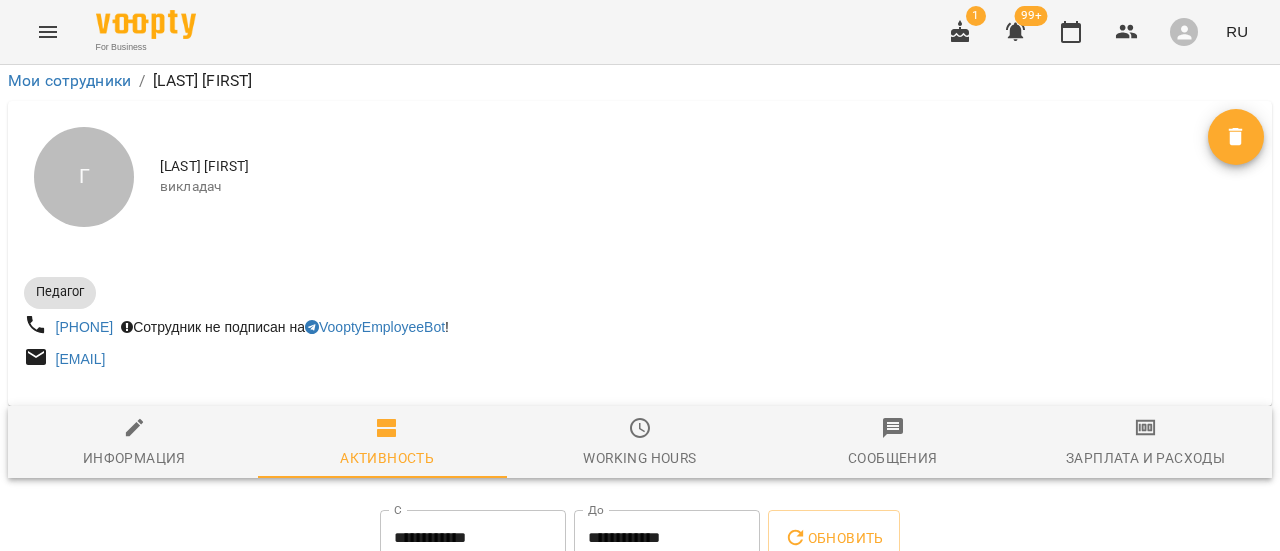 scroll, scrollTop: 200, scrollLeft: 0, axis: vertical 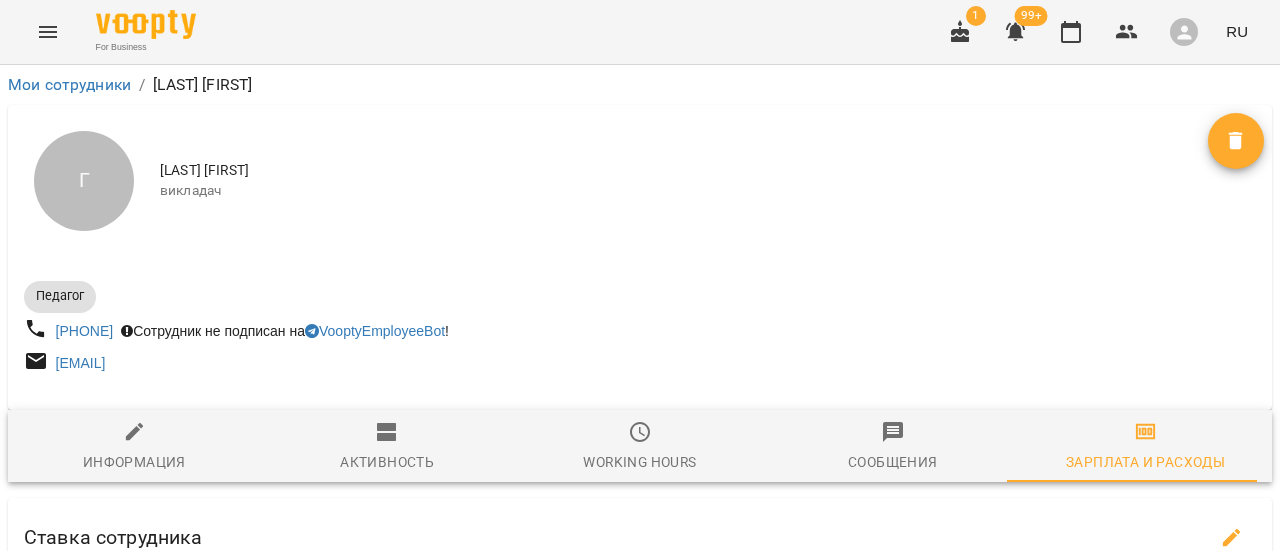 click 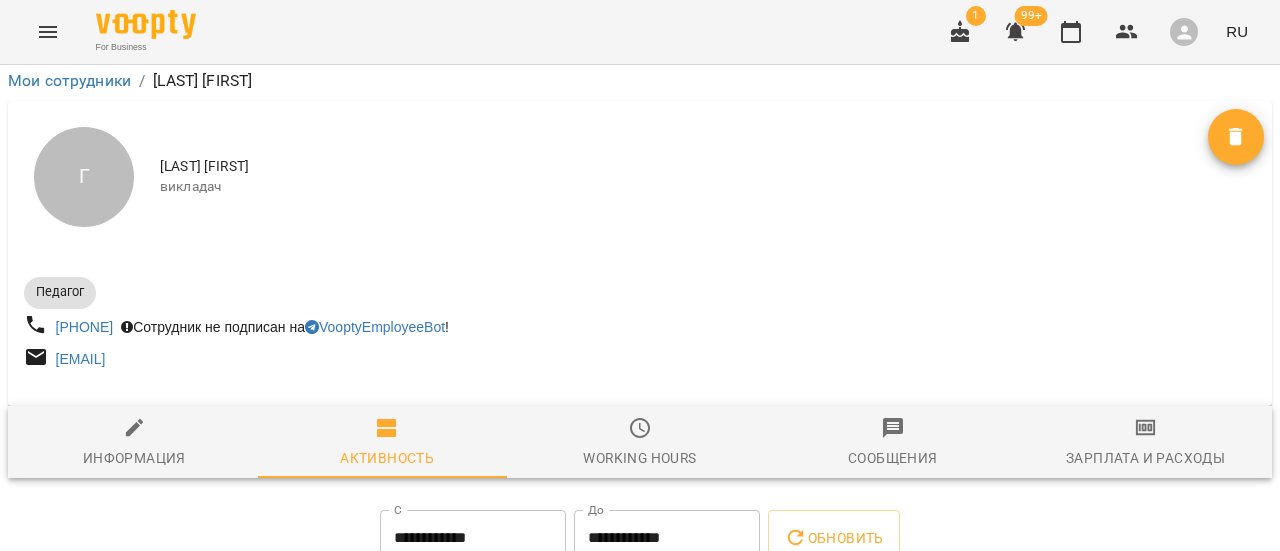 scroll, scrollTop: 300, scrollLeft: 0, axis: vertical 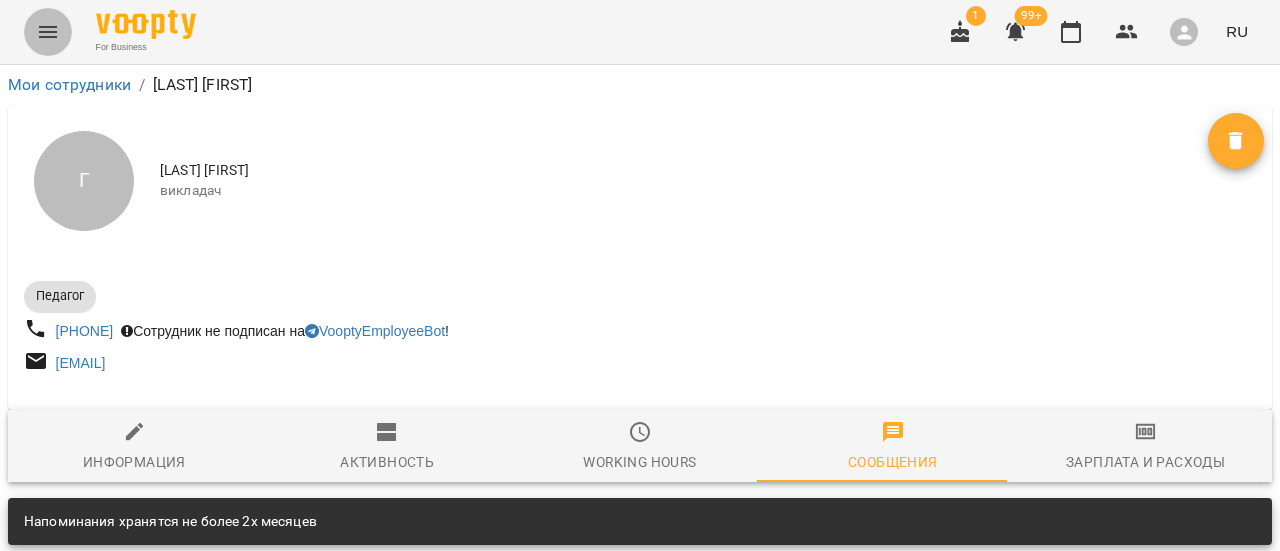 click 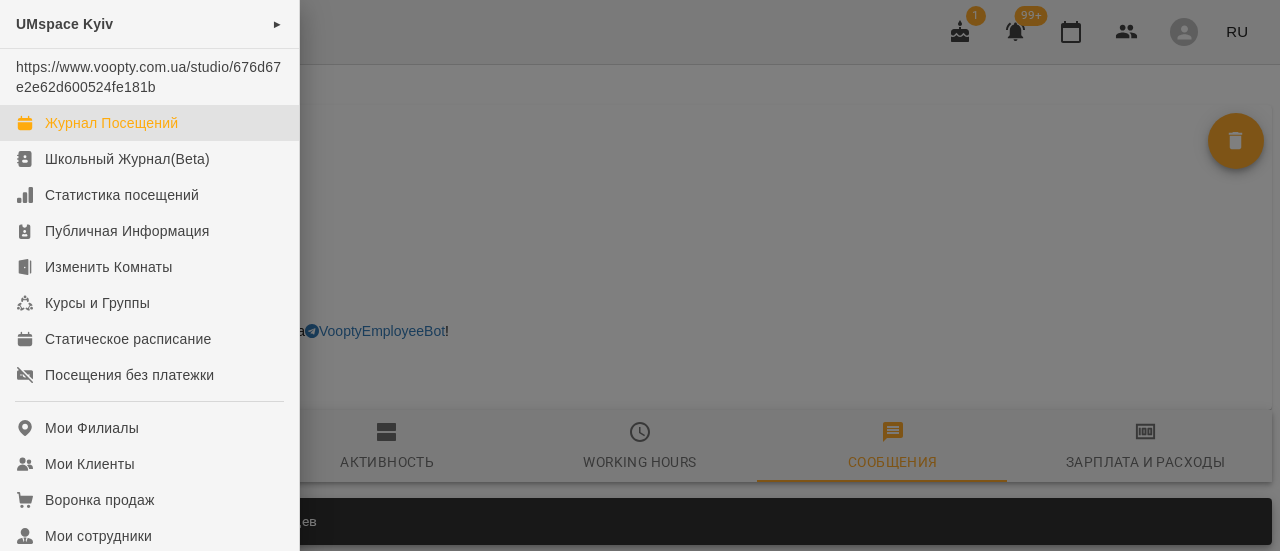 click on "Журнал Посещений" at bounding box center (111, 123) 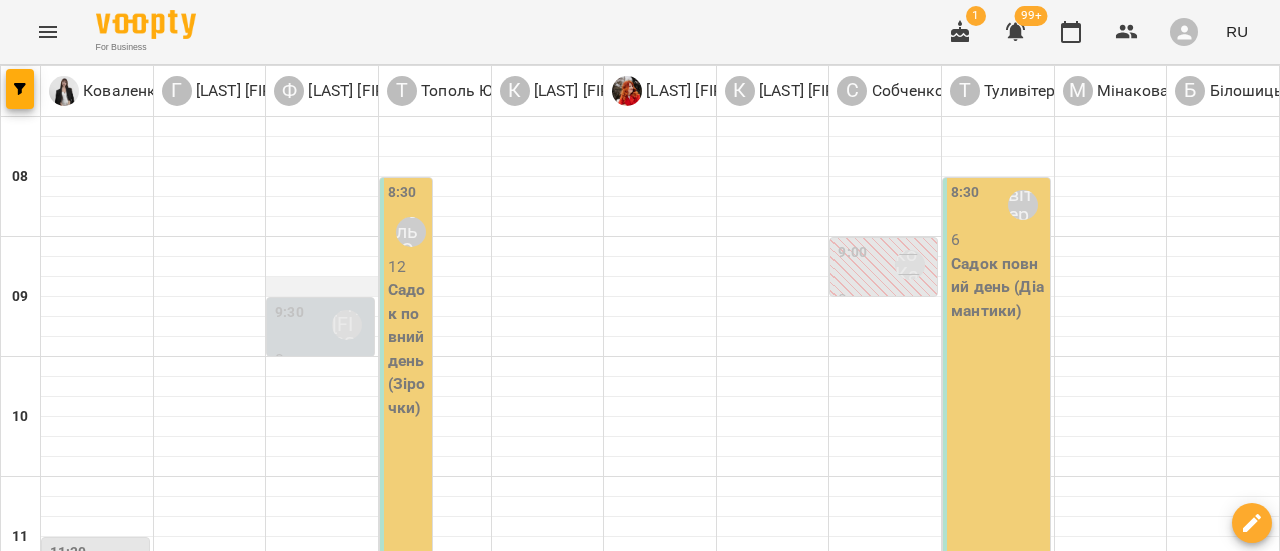 scroll, scrollTop: 900, scrollLeft: 0, axis: vertical 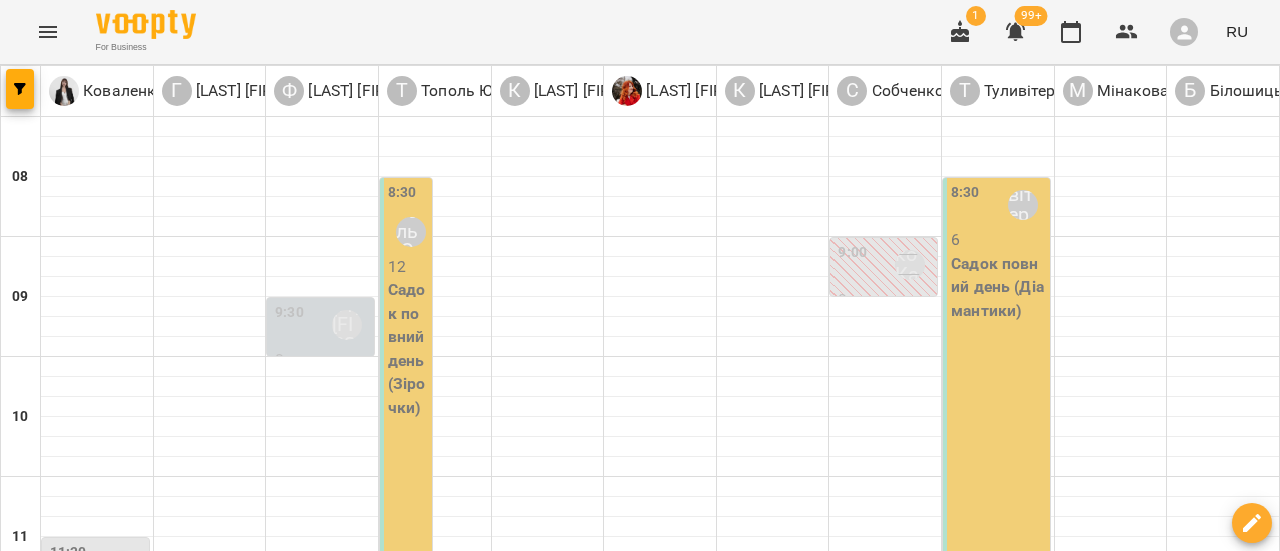 click 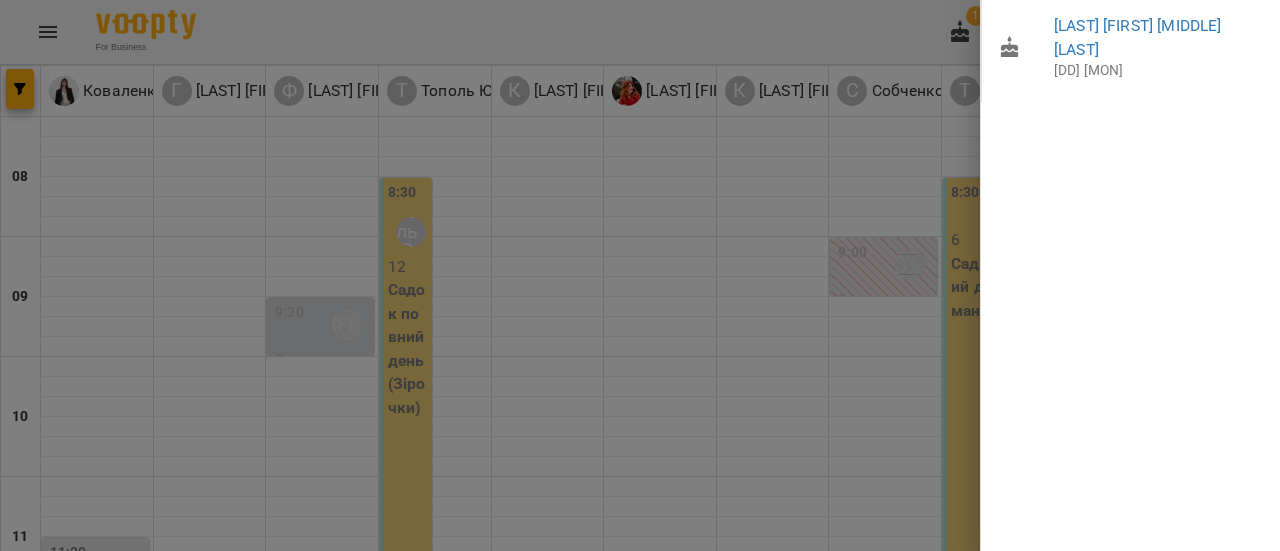 click on "[DD] [MON]" at bounding box center (1159, 71) 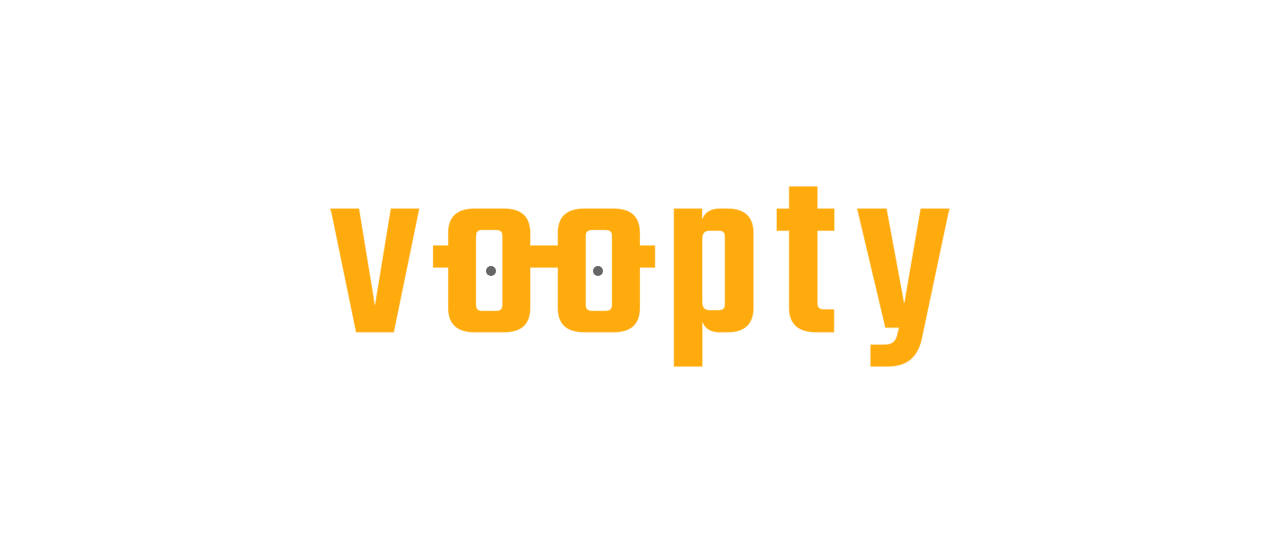 scroll, scrollTop: 0, scrollLeft: 0, axis: both 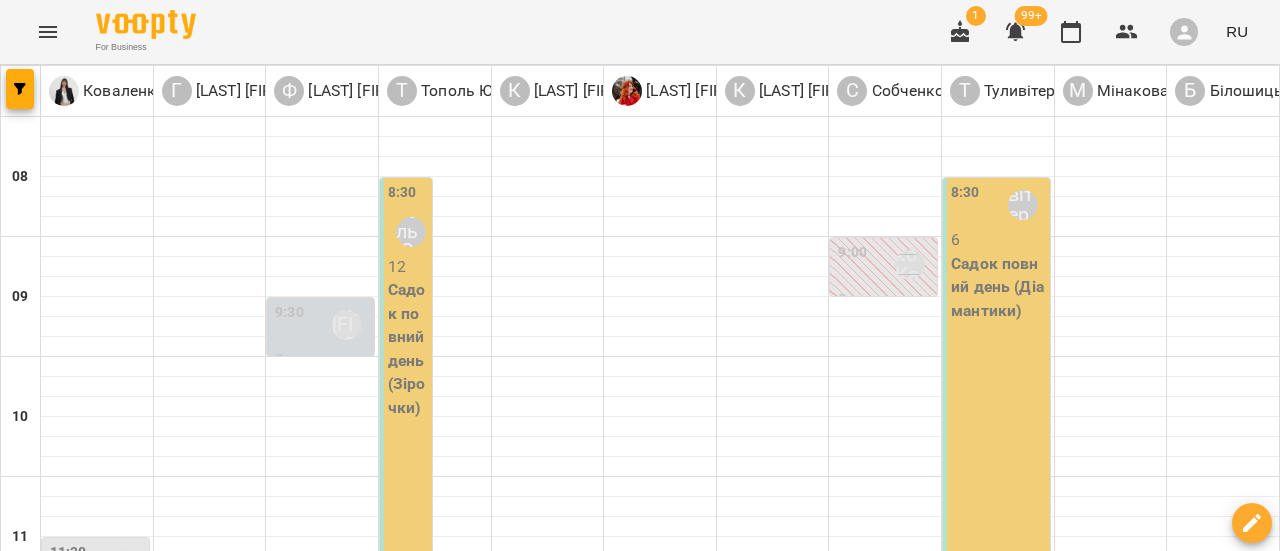 click on "RU" at bounding box center (1237, 31) 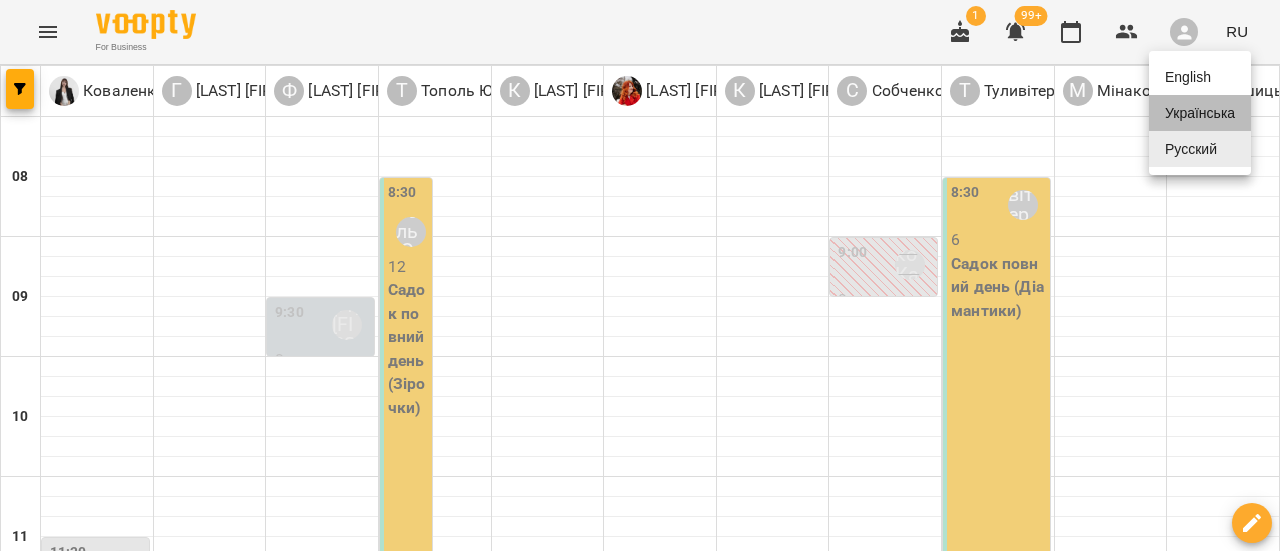click on "Українська" at bounding box center [1200, 113] 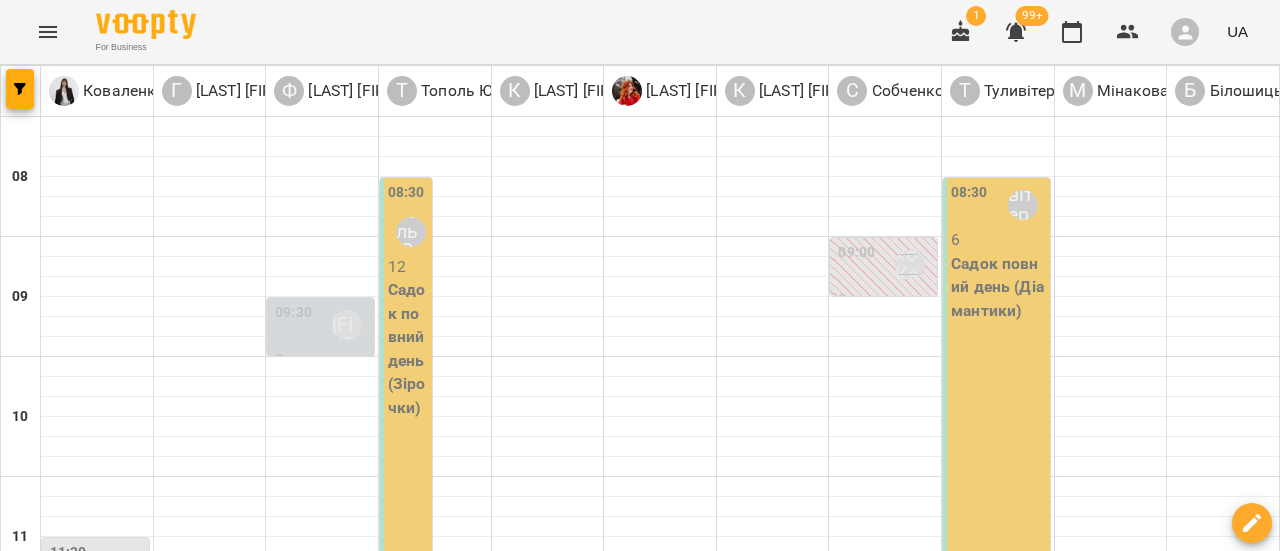 click 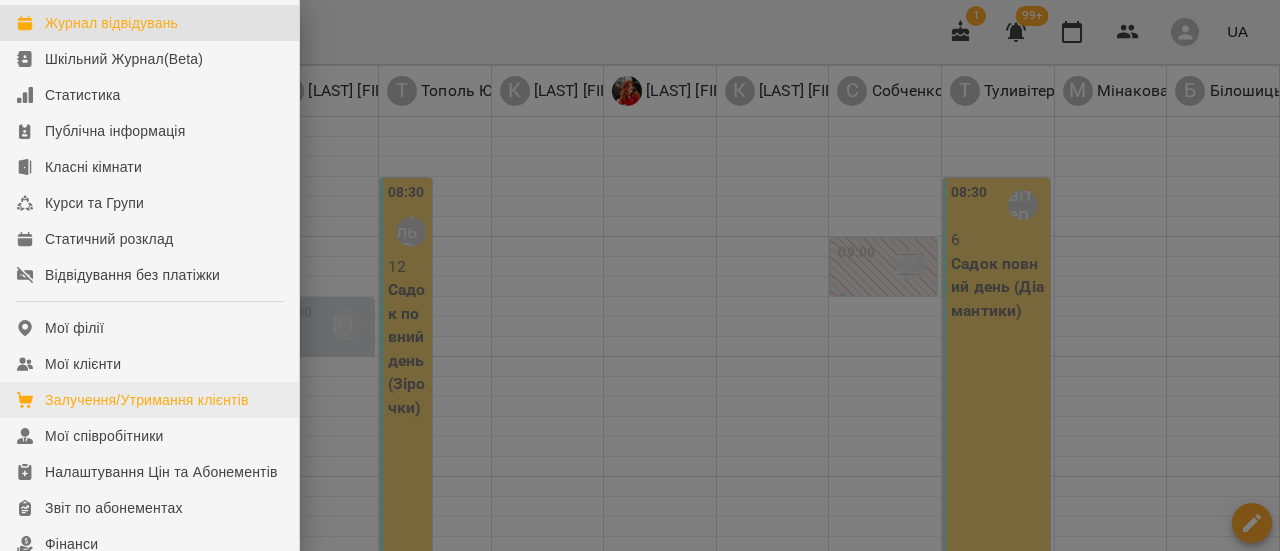 scroll, scrollTop: 200, scrollLeft: 0, axis: vertical 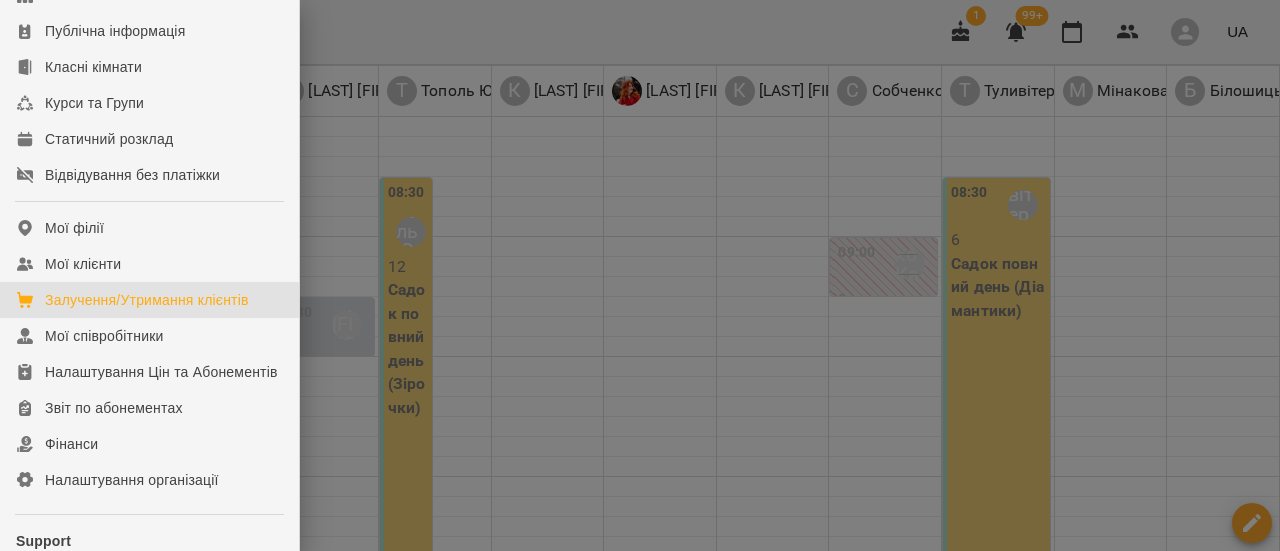 click on "Залучення/Утримання клієнтів" at bounding box center (147, 300) 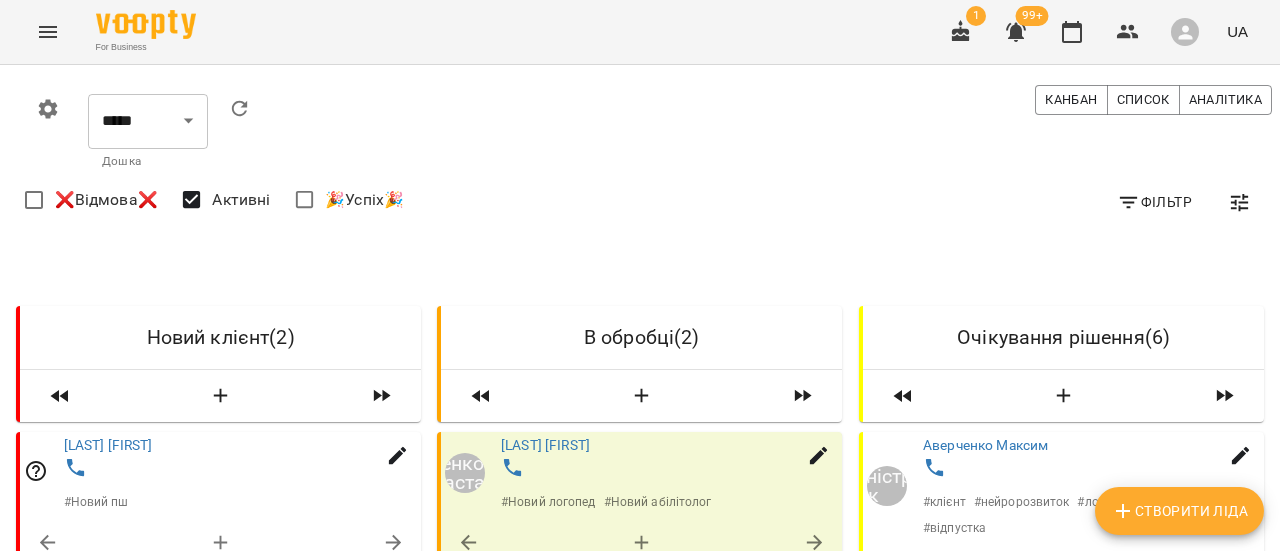 scroll, scrollTop: 300, scrollLeft: 0, axis: vertical 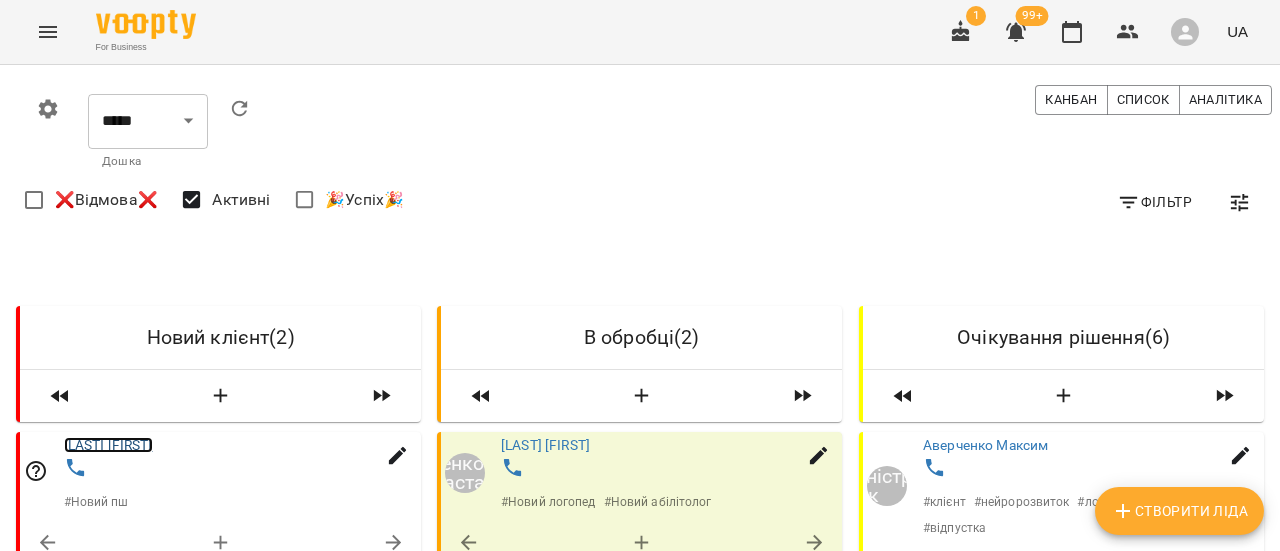 click on "Соболев Егор" at bounding box center (108, 445) 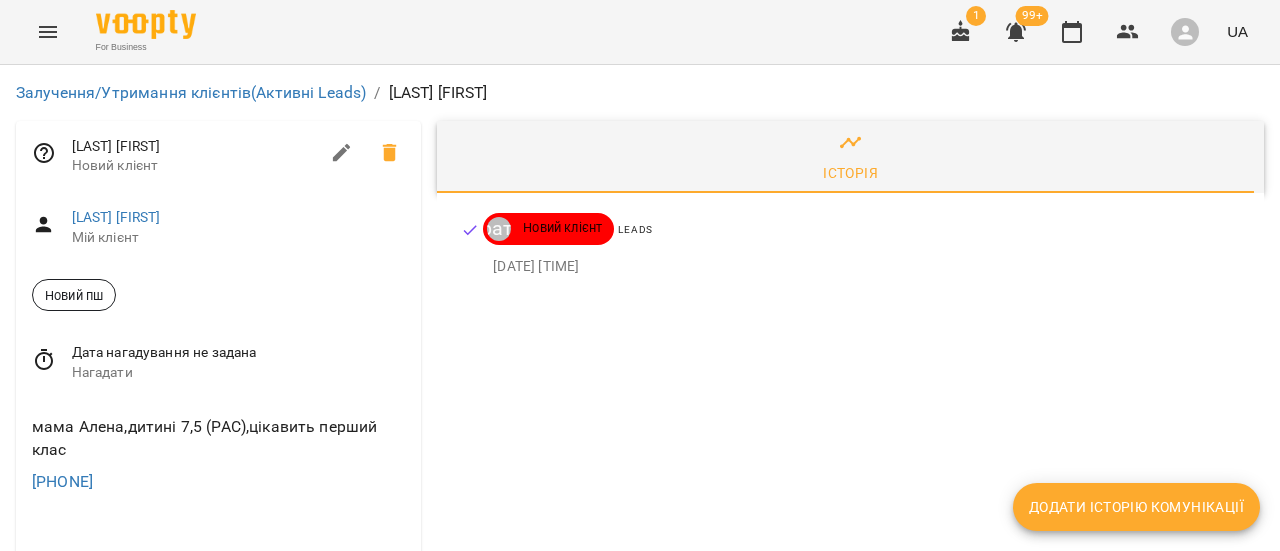 scroll, scrollTop: 0, scrollLeft: 0, axis: both 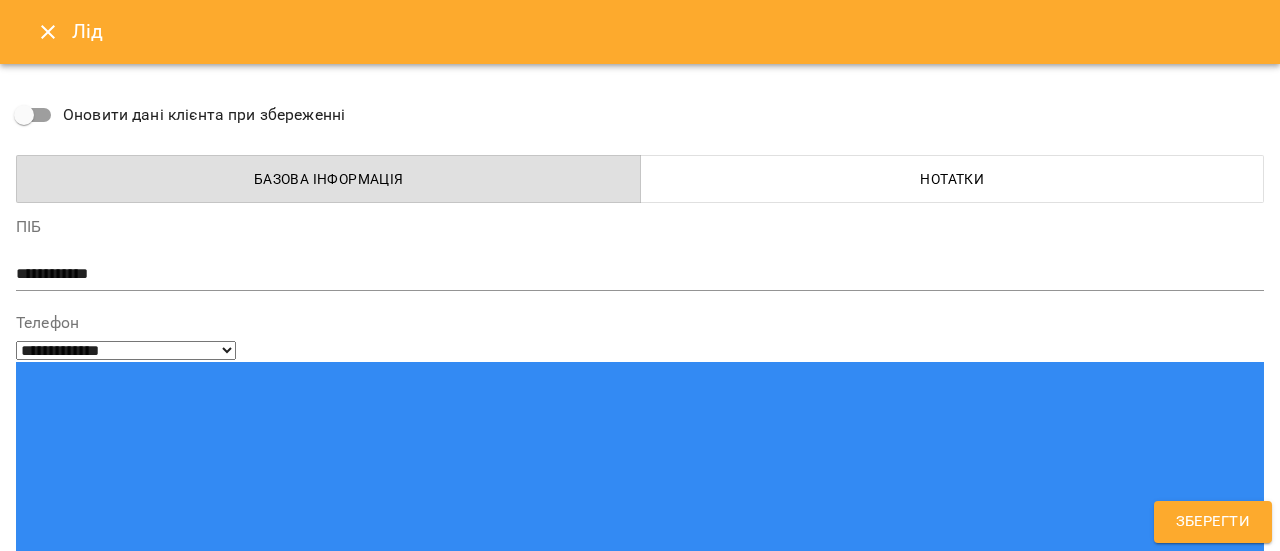 click 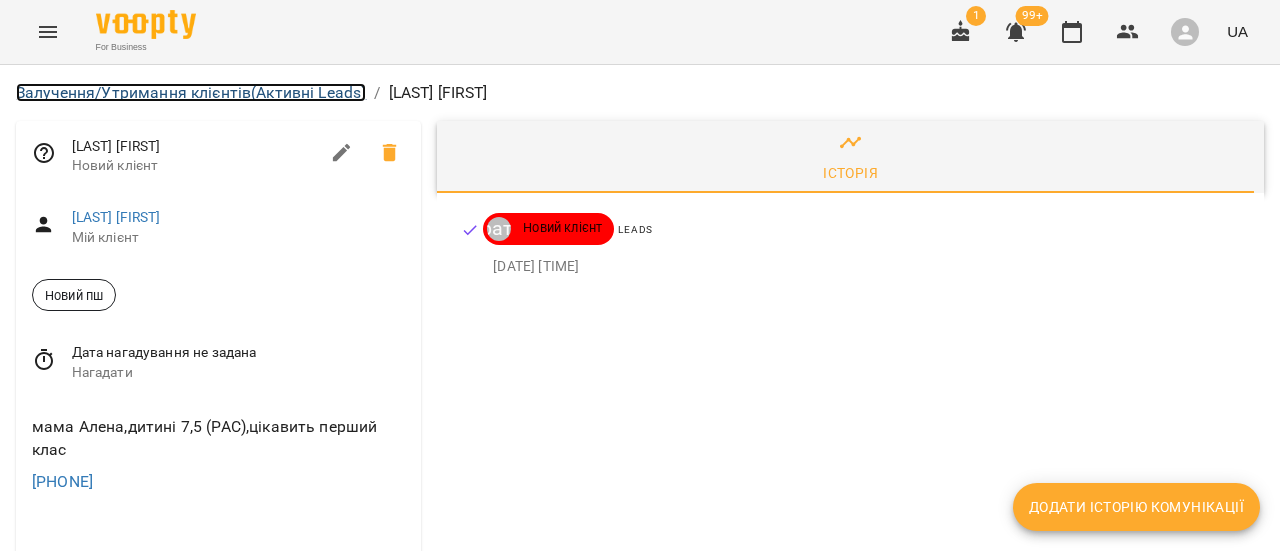 click on "Залучення/Утримання клієнтів (Активні Leads)" at bounding box center (191, 92) 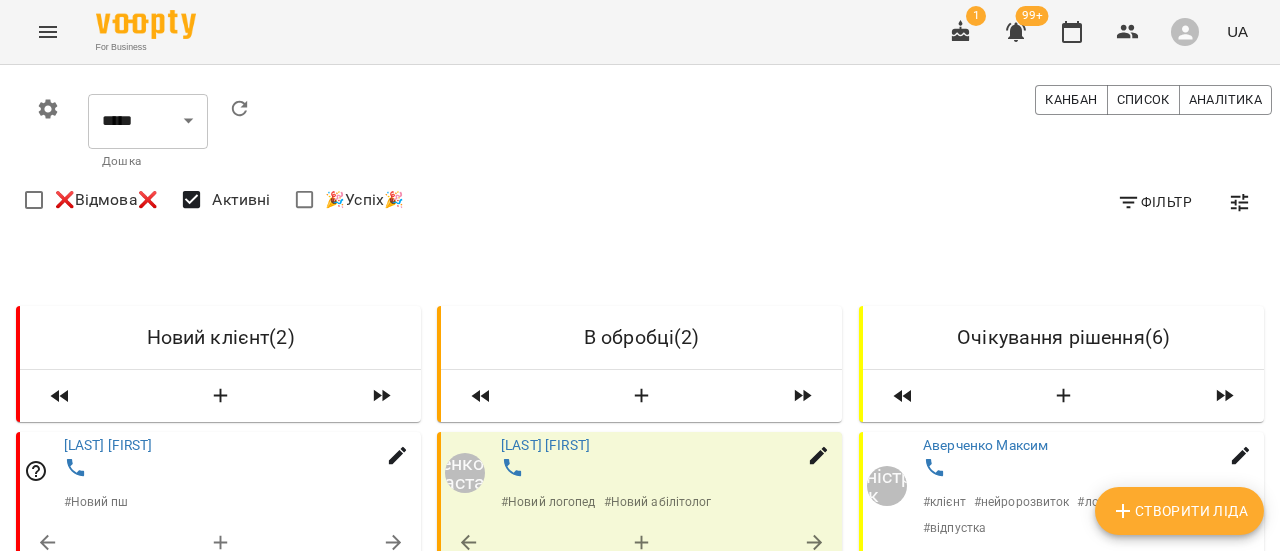 scroll, scrollTop: 500, scrollLeft: 0, axis: vertical 